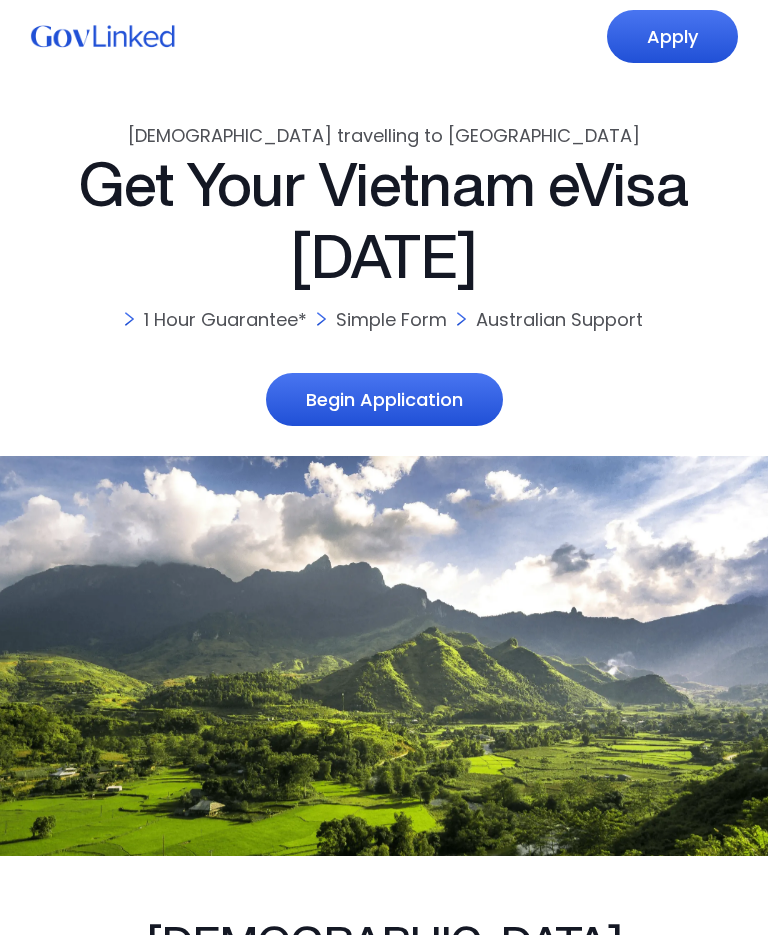 scroll, scrollTop: 0, scrollLeft: 0, axis: both 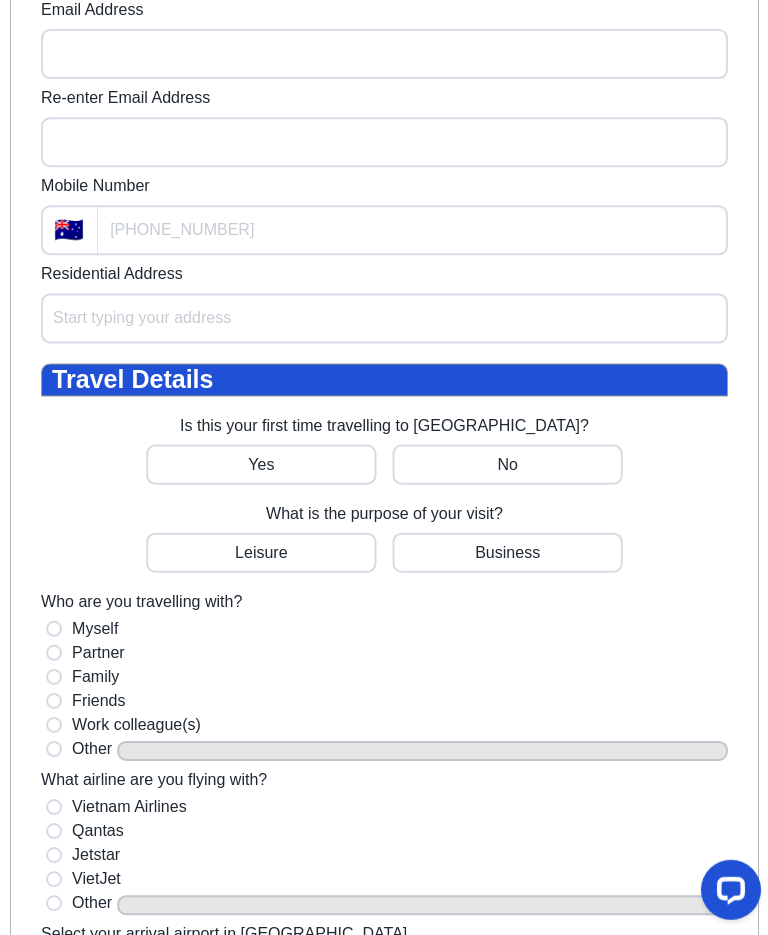click at bounding box center (261, 463) 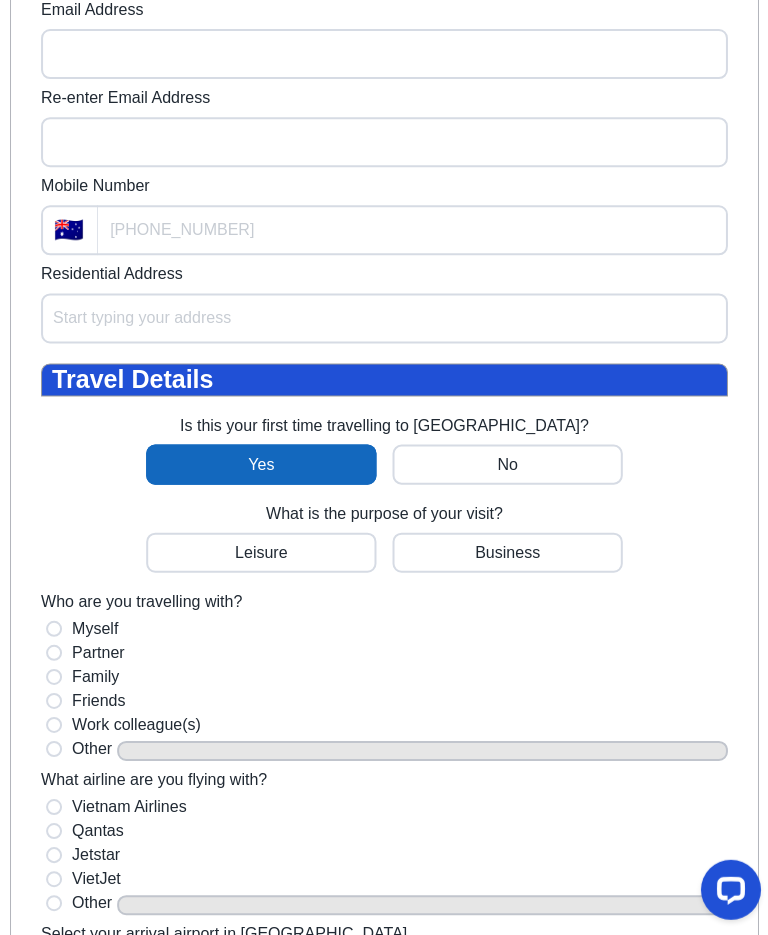 click at bounding box center [261, 551] 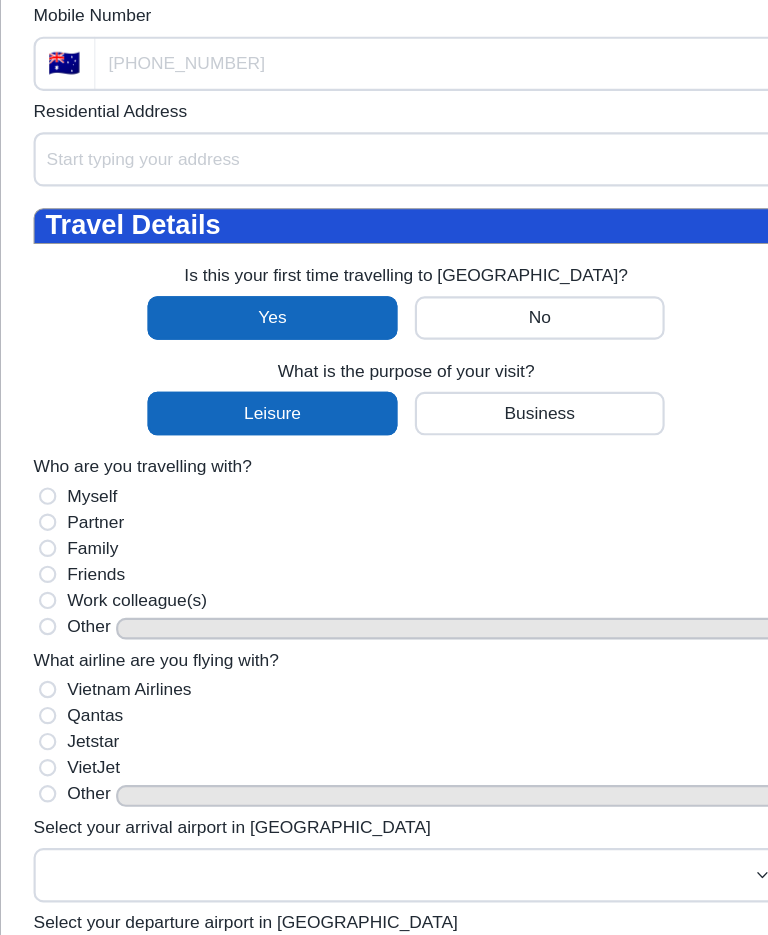 scroll, scrollTop: 946, scrollLeft: 0, axis: vertical 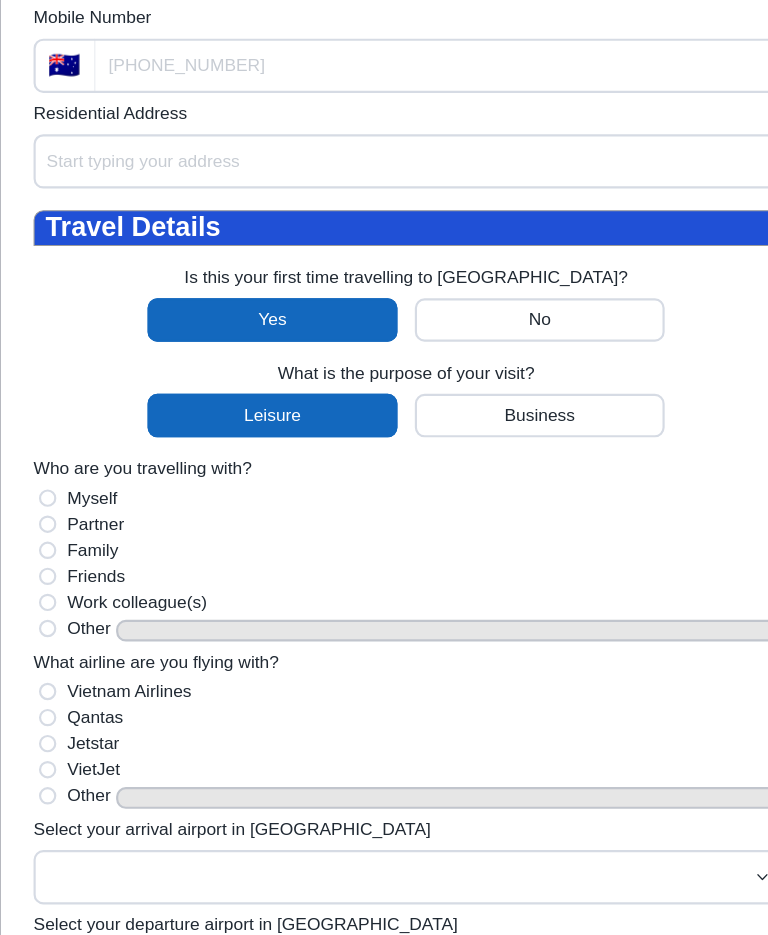 click on "Partner" at bounding box center [44, 406] 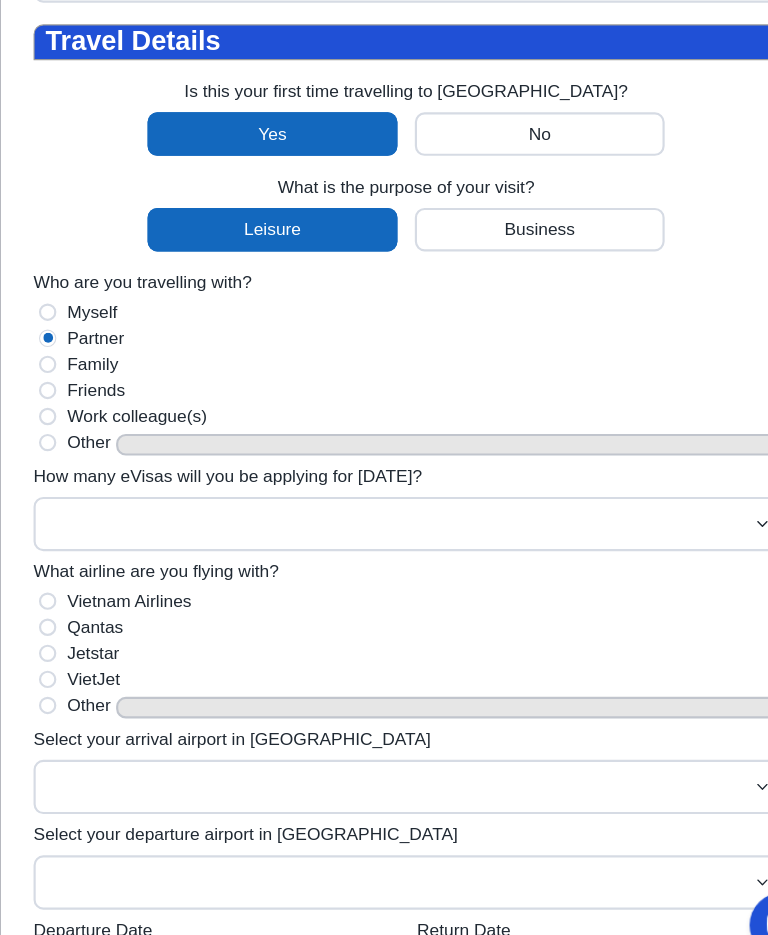 scroll, scrollTop: 1098, scrollLeft: 0, axis: vertical 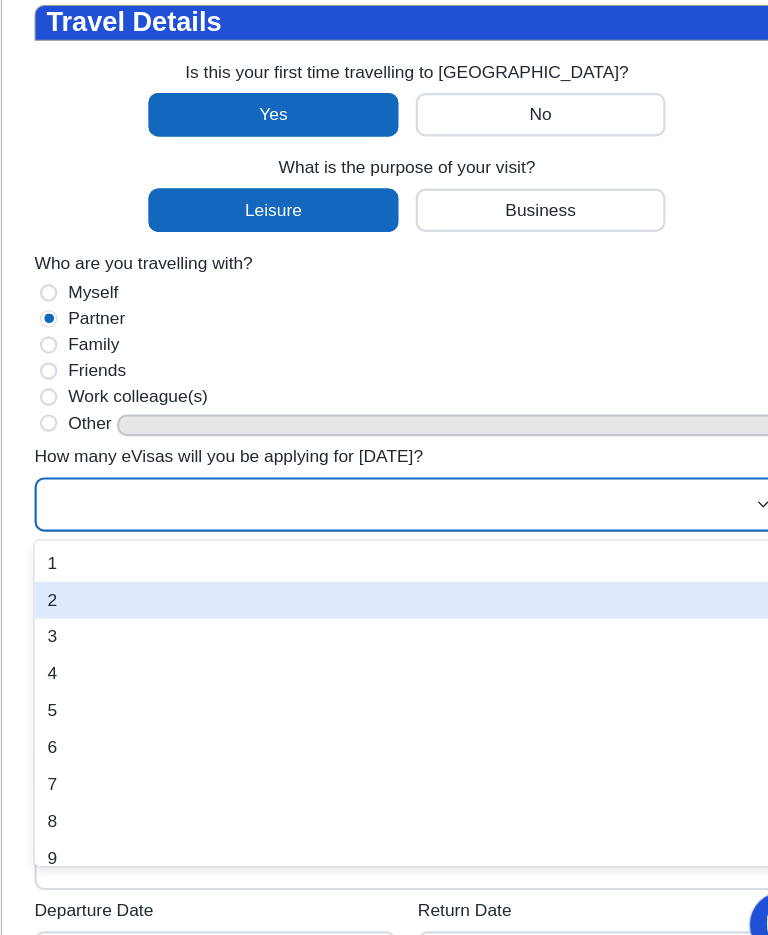click on "2" at bounding box center [374, 460] 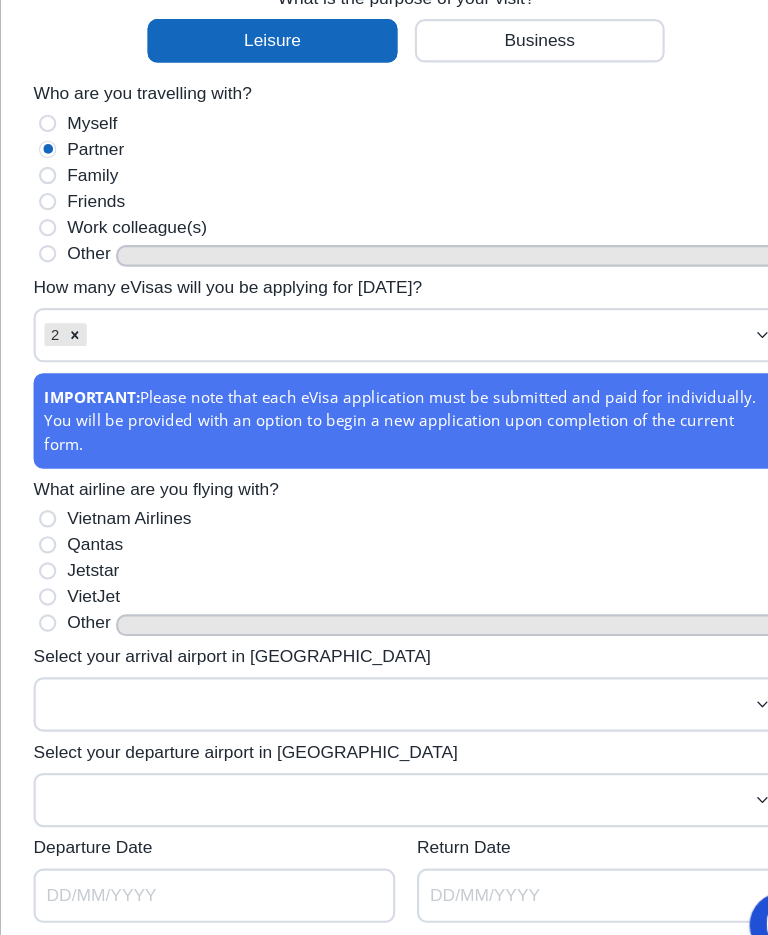 scroll, scrollTop: 1272, scrollLeft: 0, axis: vertical 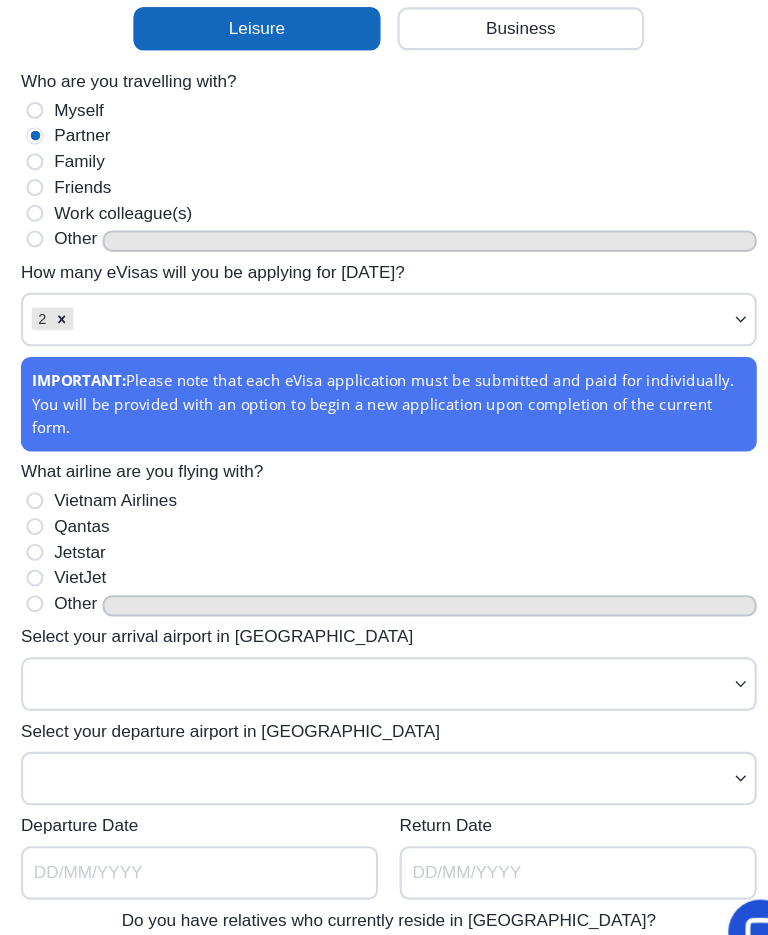click on "Jetstar" at bounding box center [32, 426] 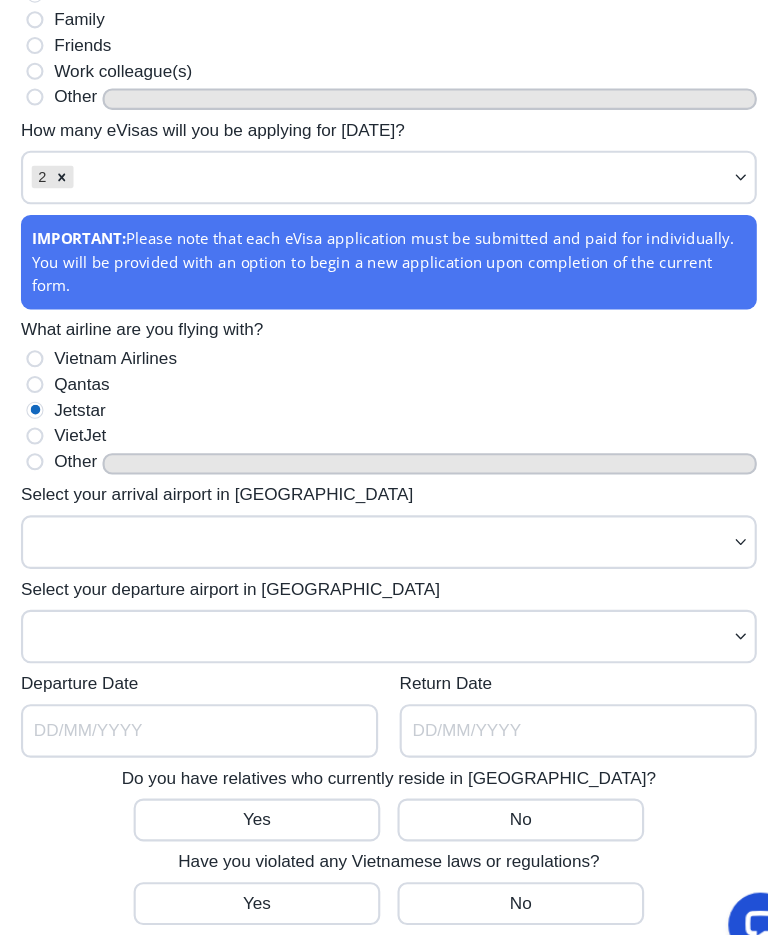 scroll, scrollTop: 1438, scrollLeft: 0, axis: vertical 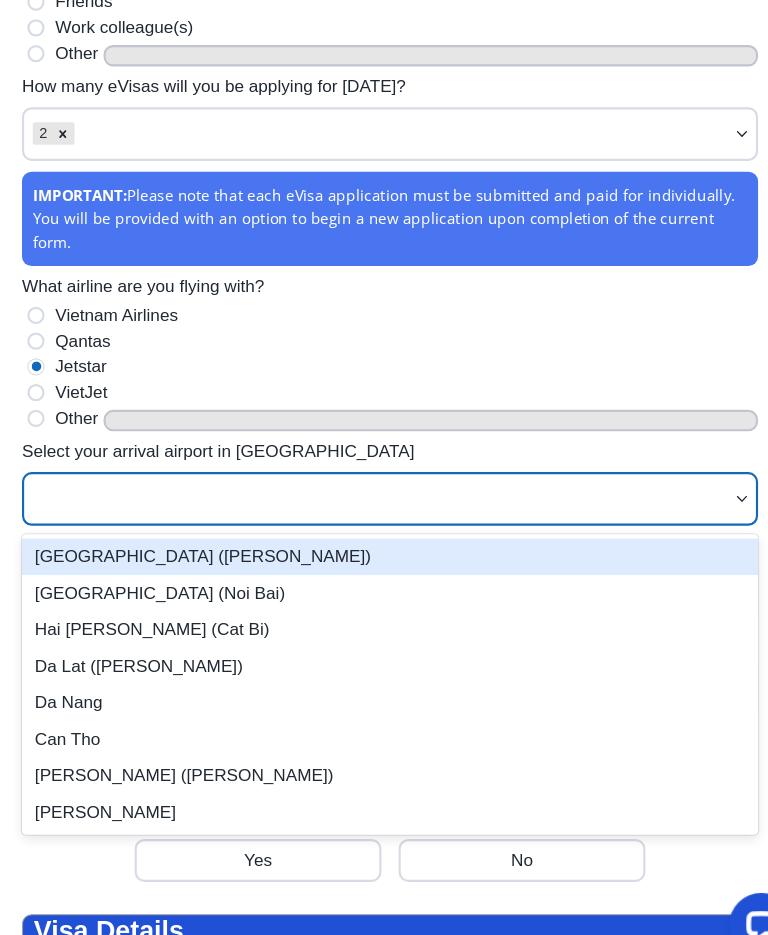 click on "Ho Chi Minh City (Tan Son Nhat)" at bounding box center (362, 417) 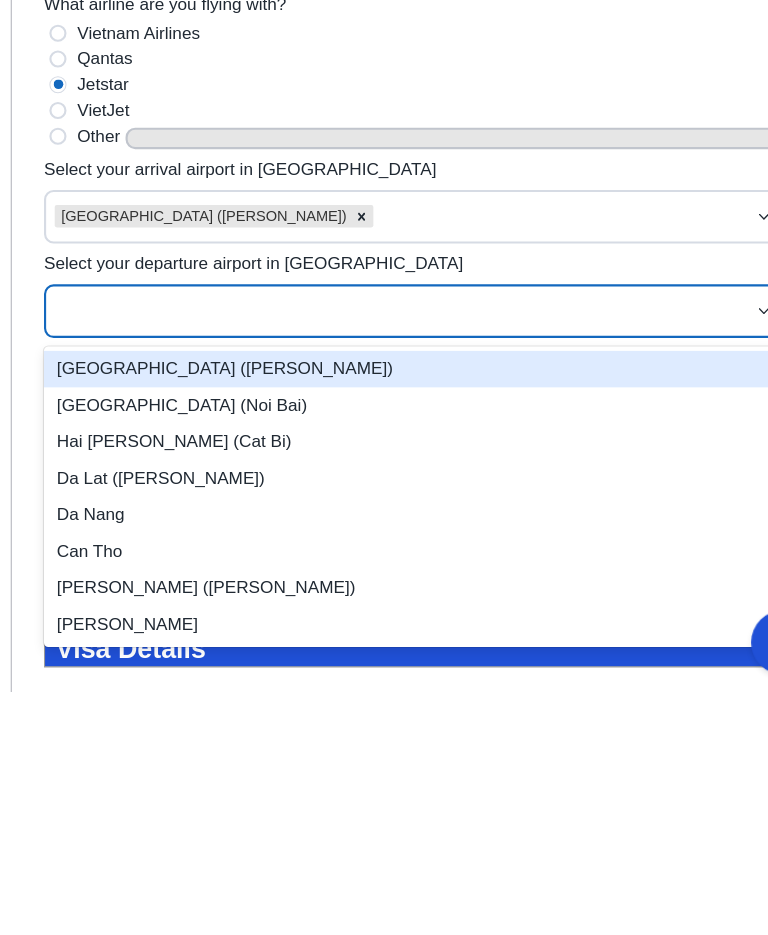 click on "Ho Chi Minh City (Tan Son Nhat)" at bounding box center [384, 223] 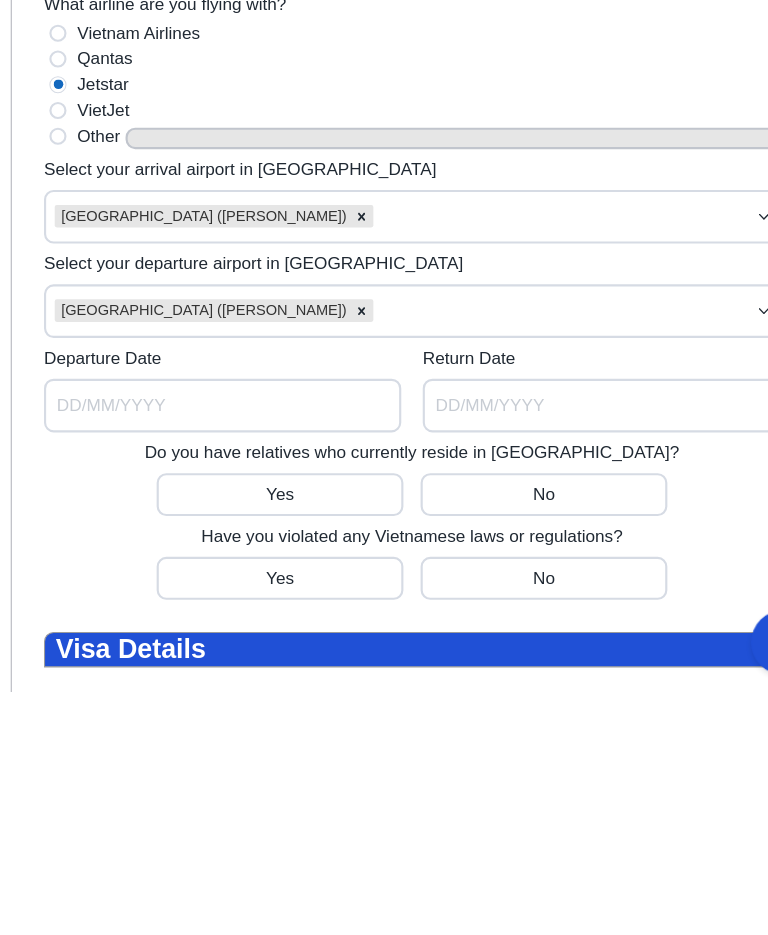 scroll, scrollTop: 1701, scrollLeft: 0, axis: vertical 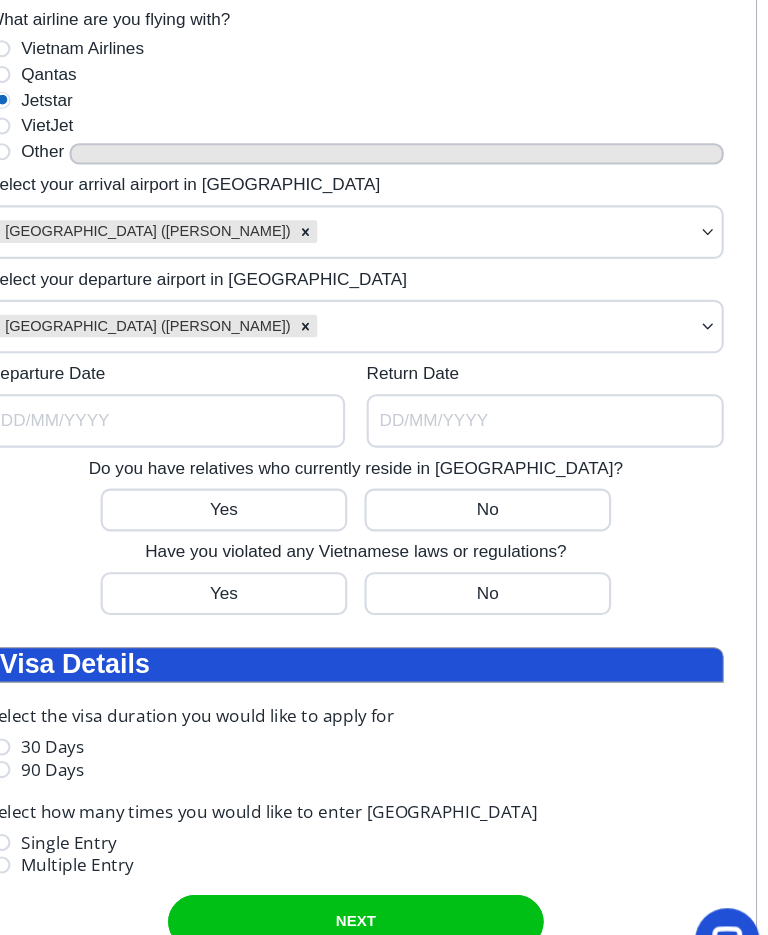 click at bounding box center [206, 356] 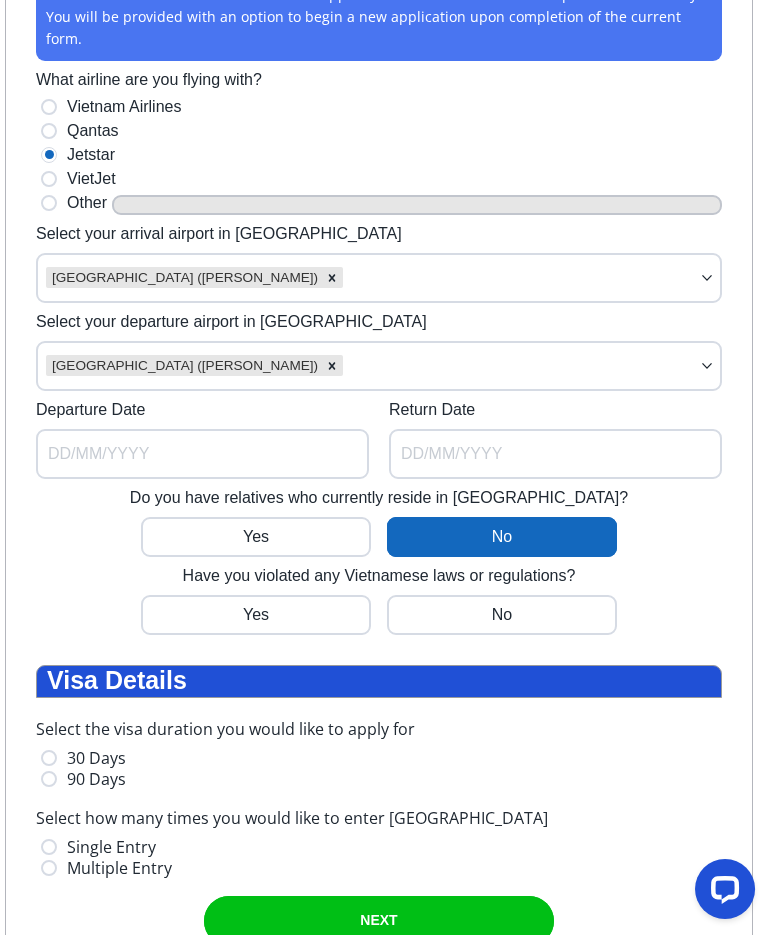 scroll, scrollTop: 1656, scrollLeft: 0, axis: vertical 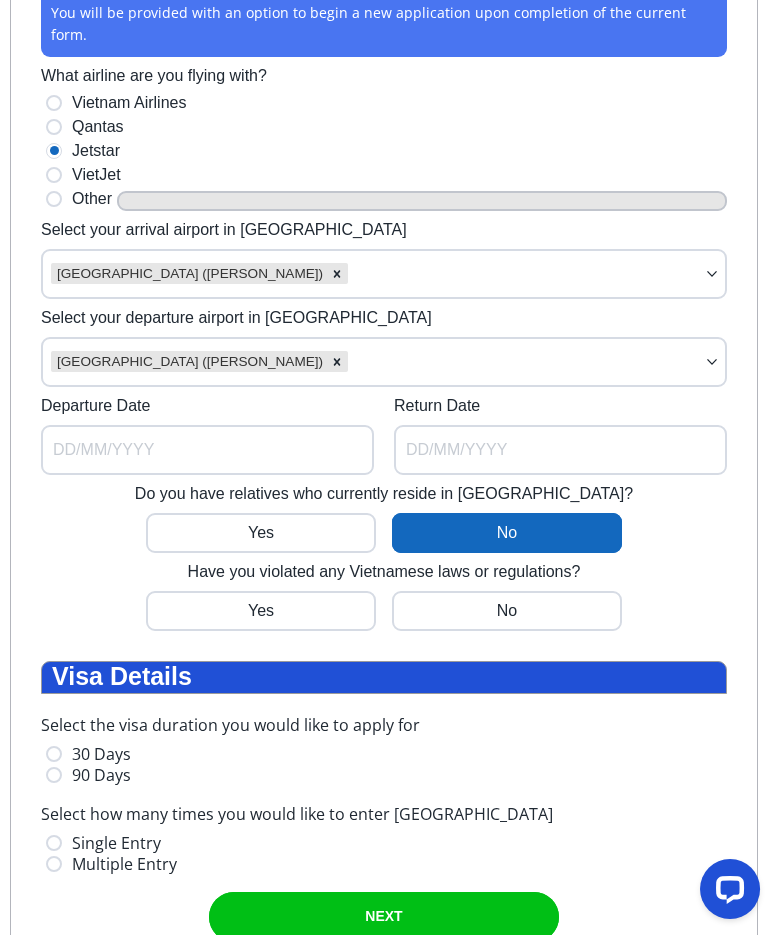 click at bounding box center [261, 611] 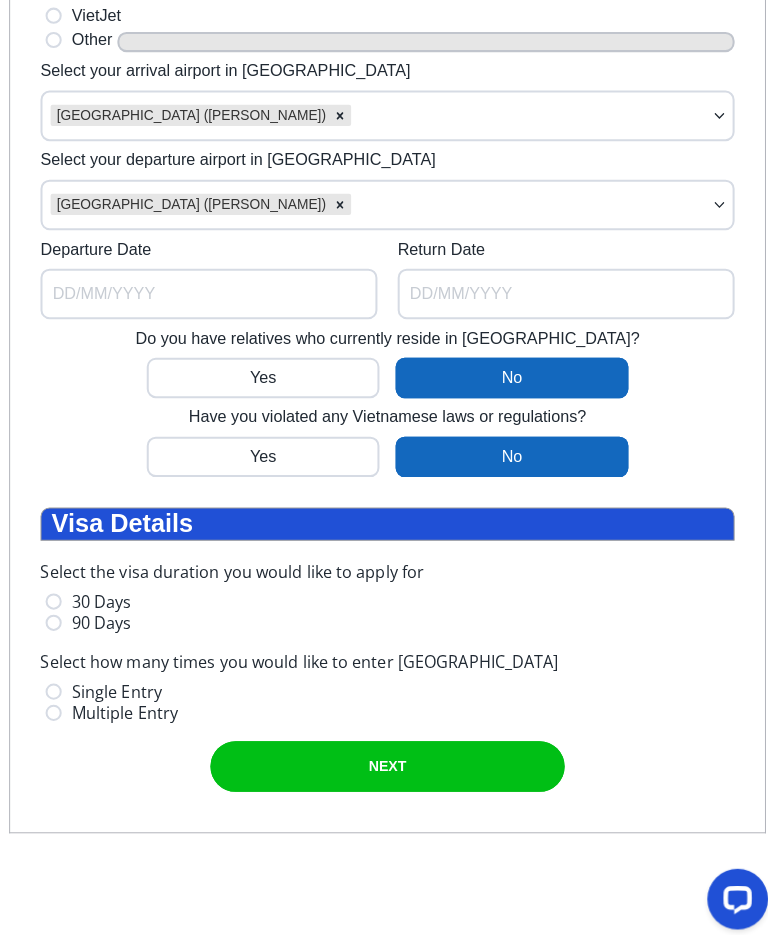 scroll, scrollTop: 1835, scrollLeft: 0, axis: vertical 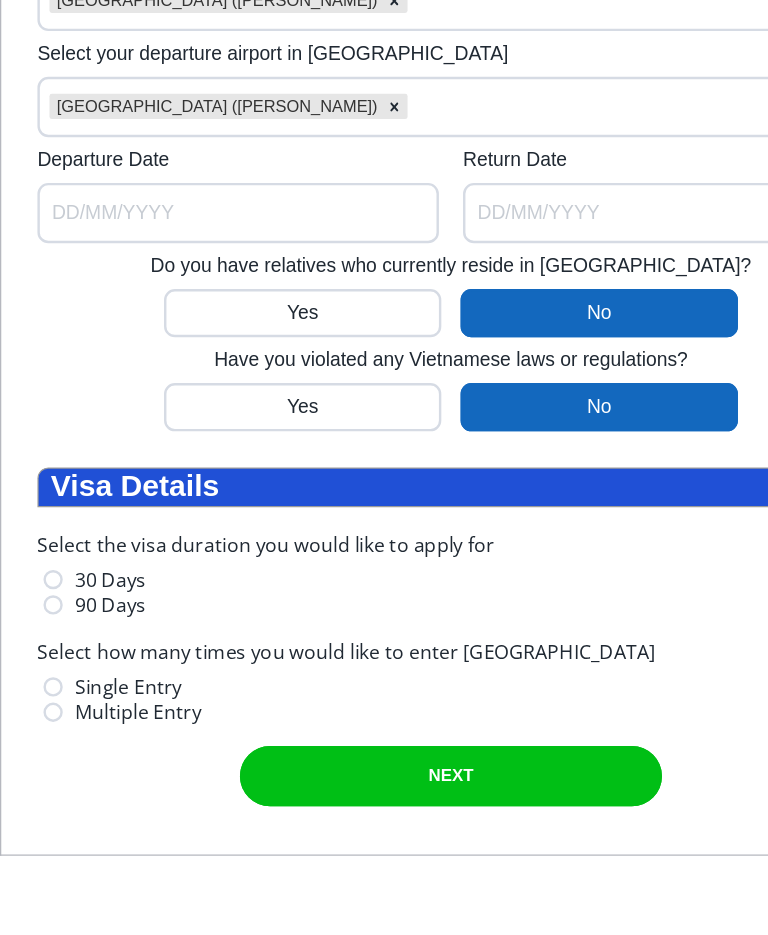 click on "90 Days" at bounding box center (42, 118) 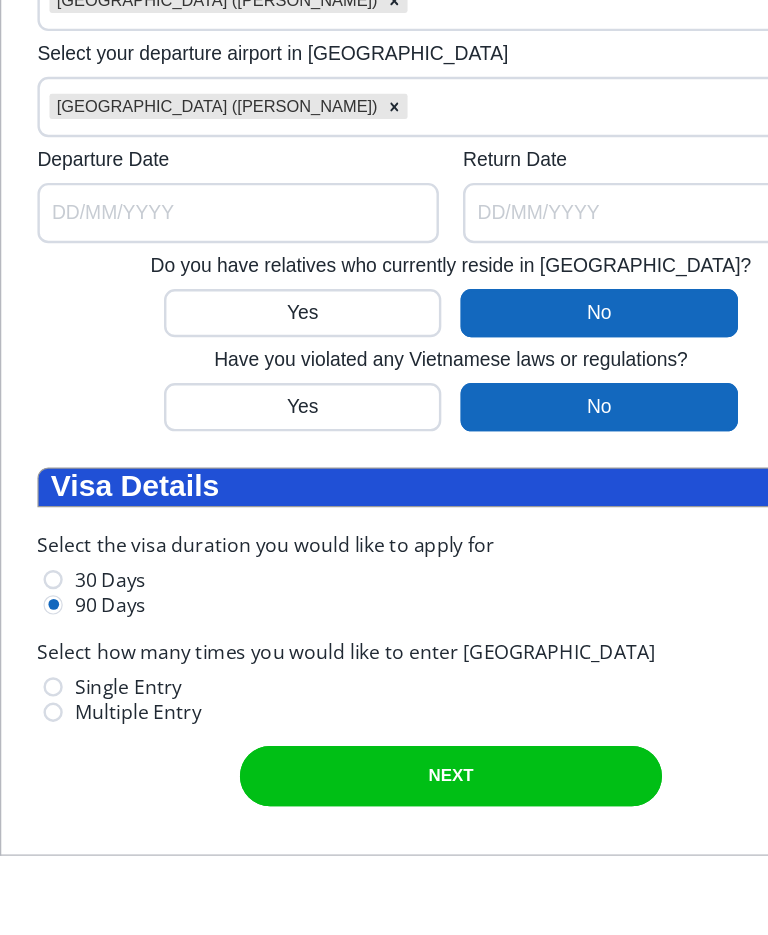 click on "90 Days" at bounding box center [42, 118] 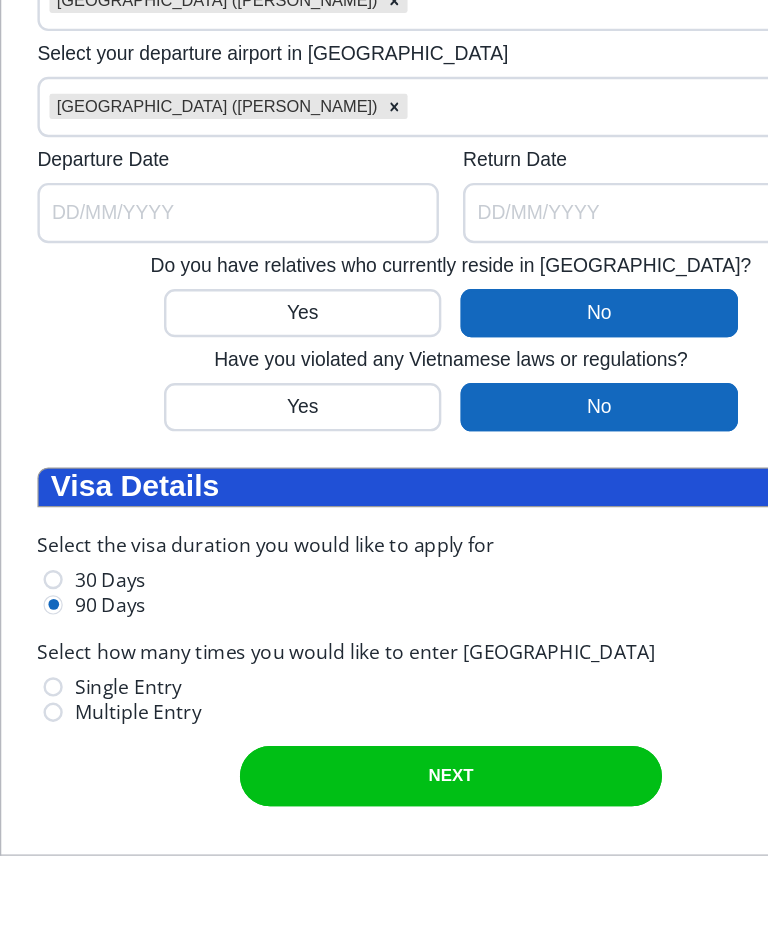 radio on "true" 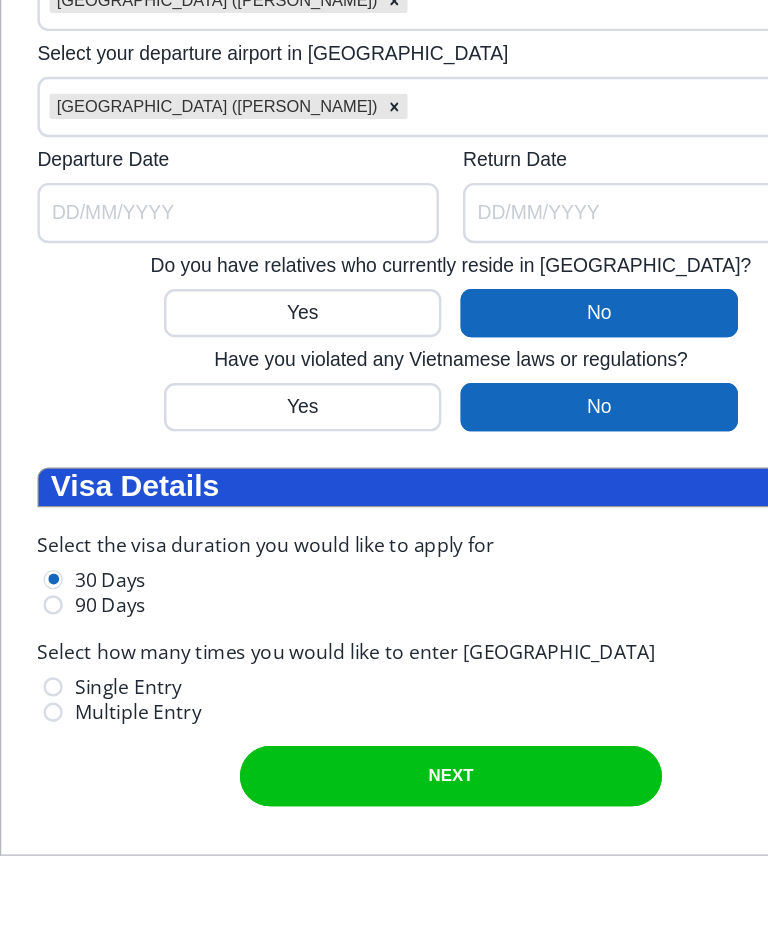click on "Single Entry" at bounding box center (42, 186) 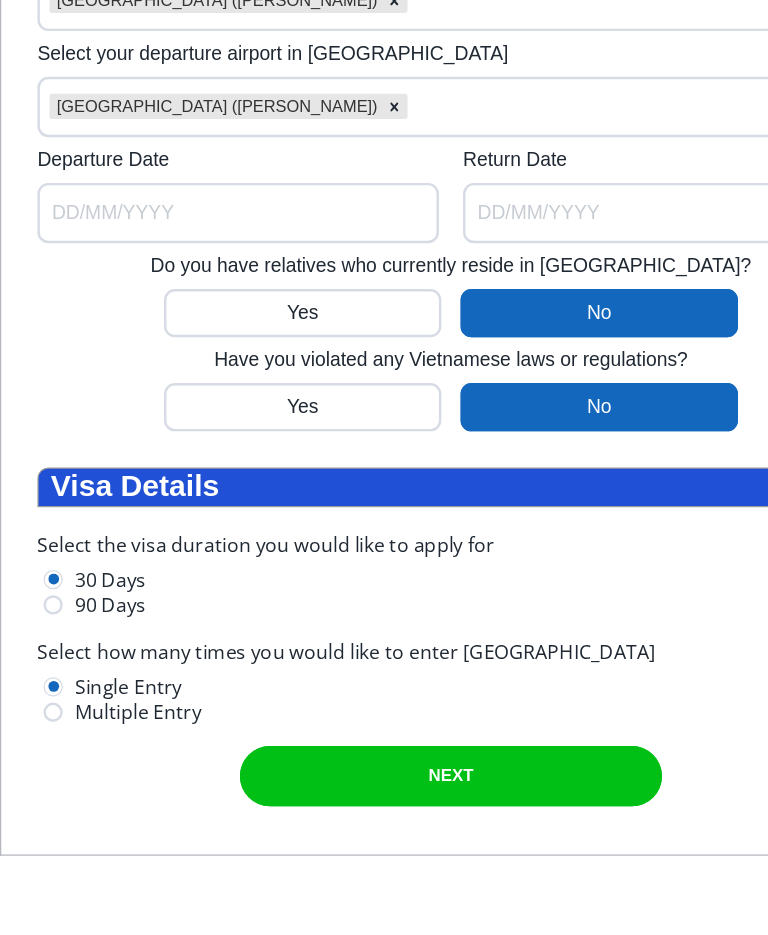 click at bounding box center [372, 260] 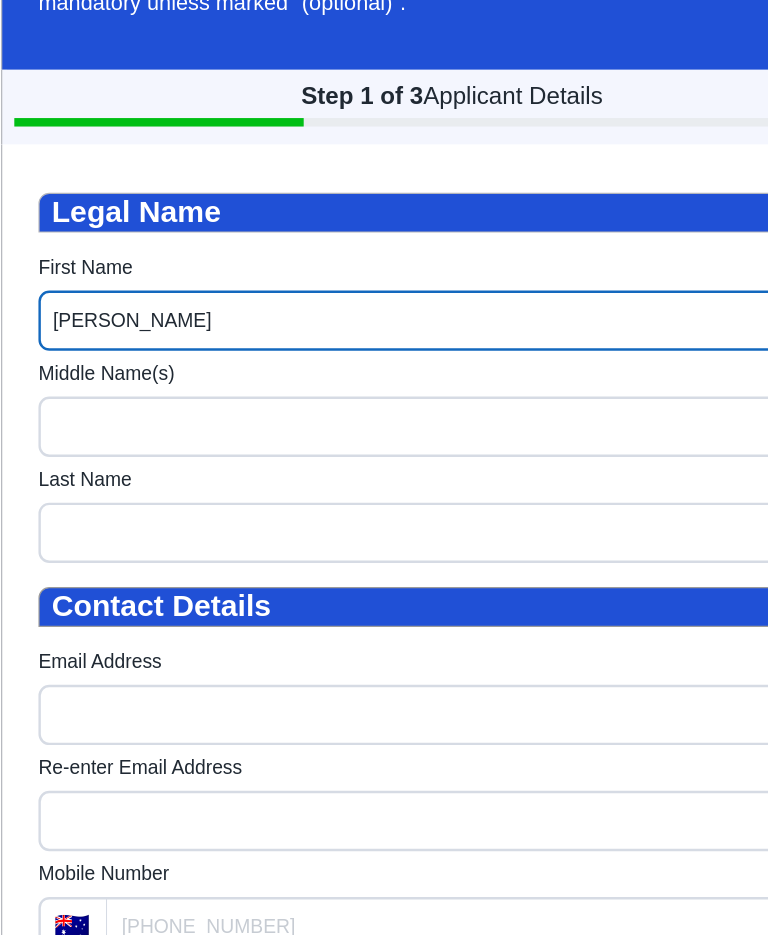 type on "Dimitrios" 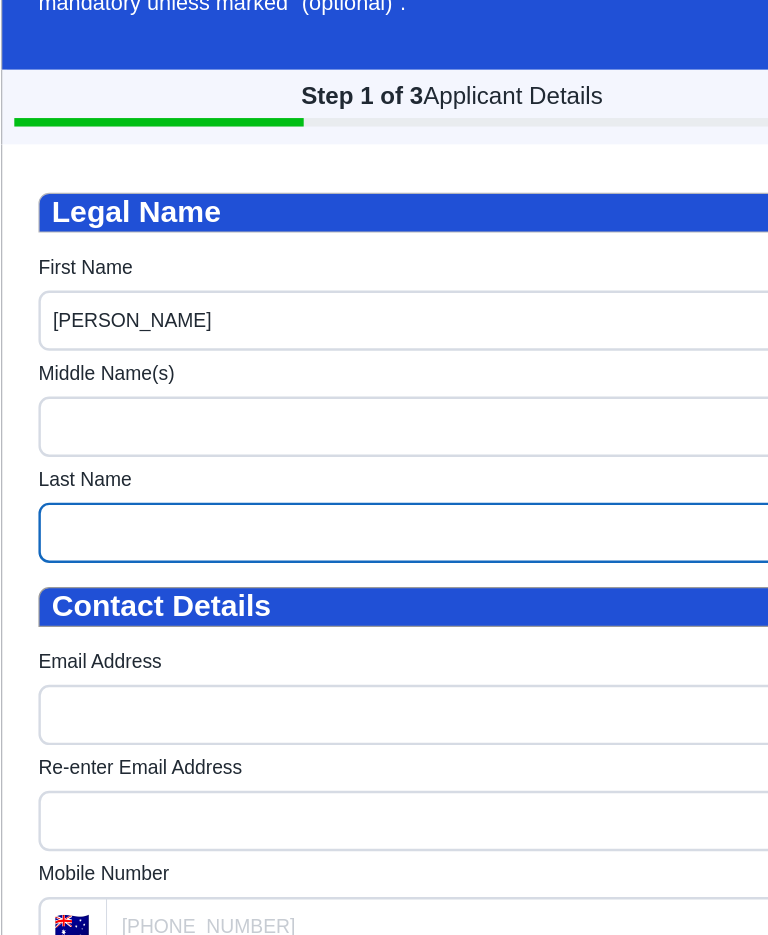 click on "Last Name" at bounding box center (373, 408) 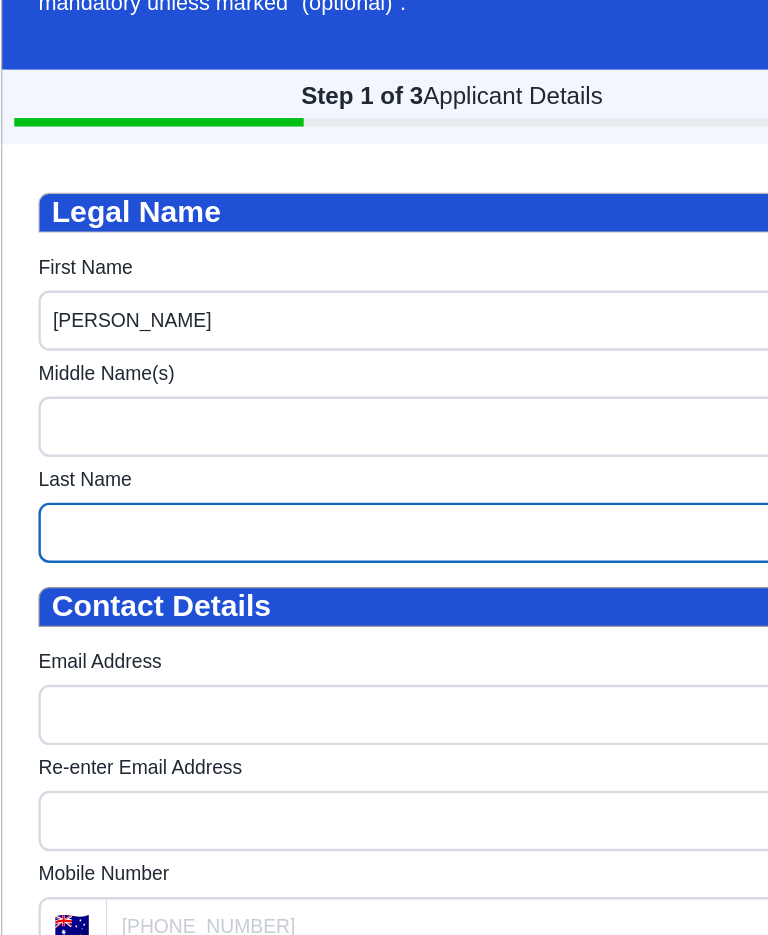 type on "Tzikas" 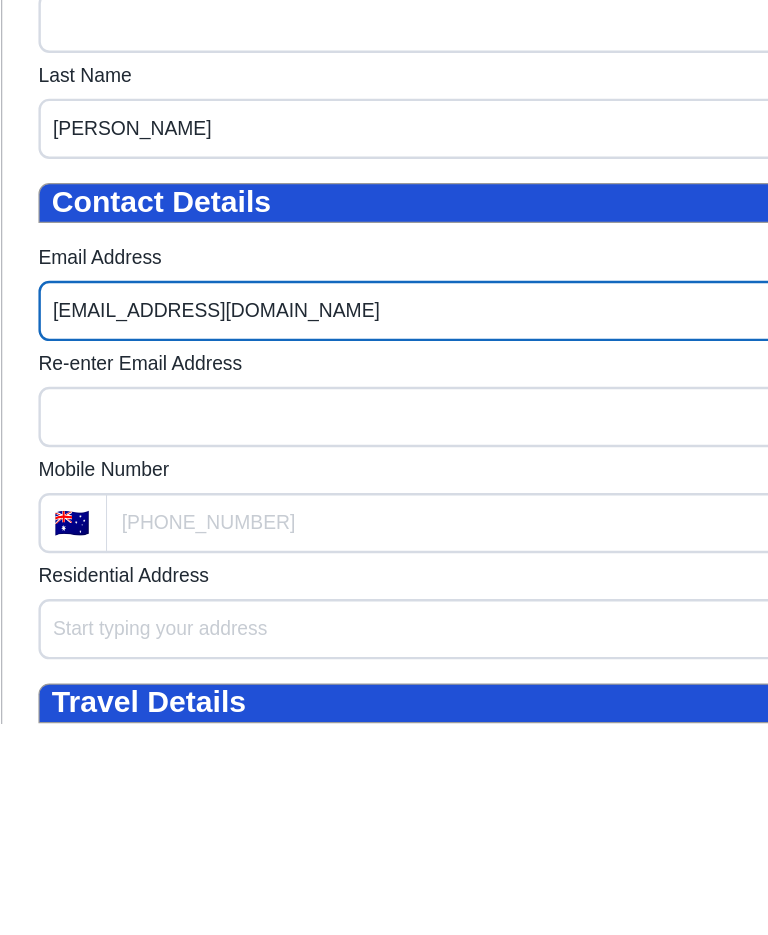 click on "nubridgehomes@hotmail.com" at bounding box center [373, 155] 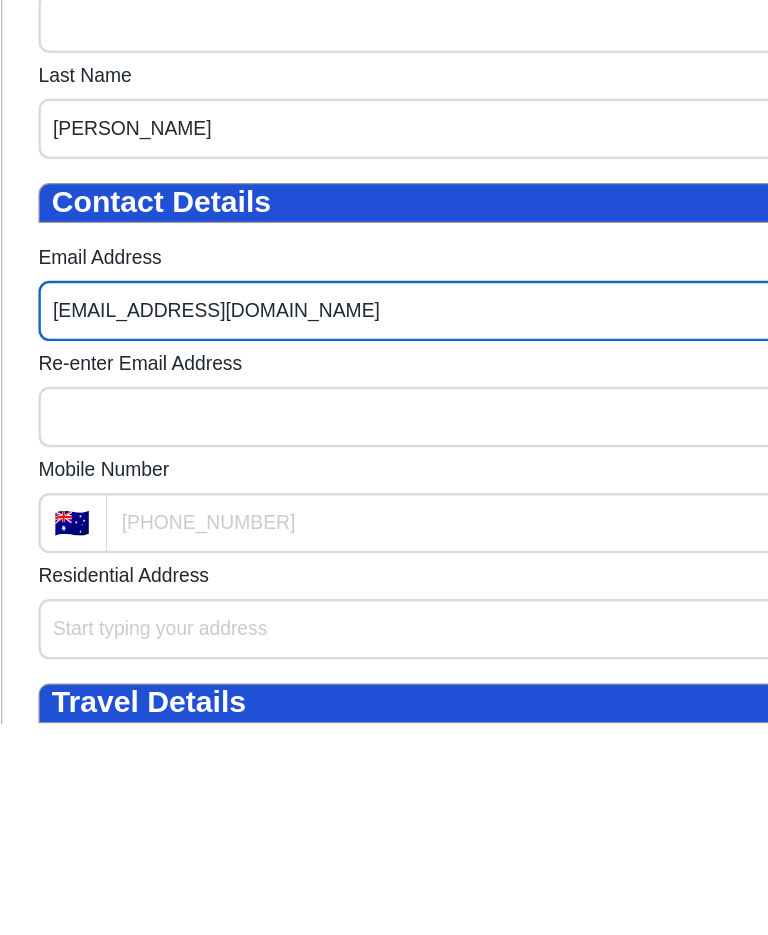 type on "jimtzikas14@gmail.com" 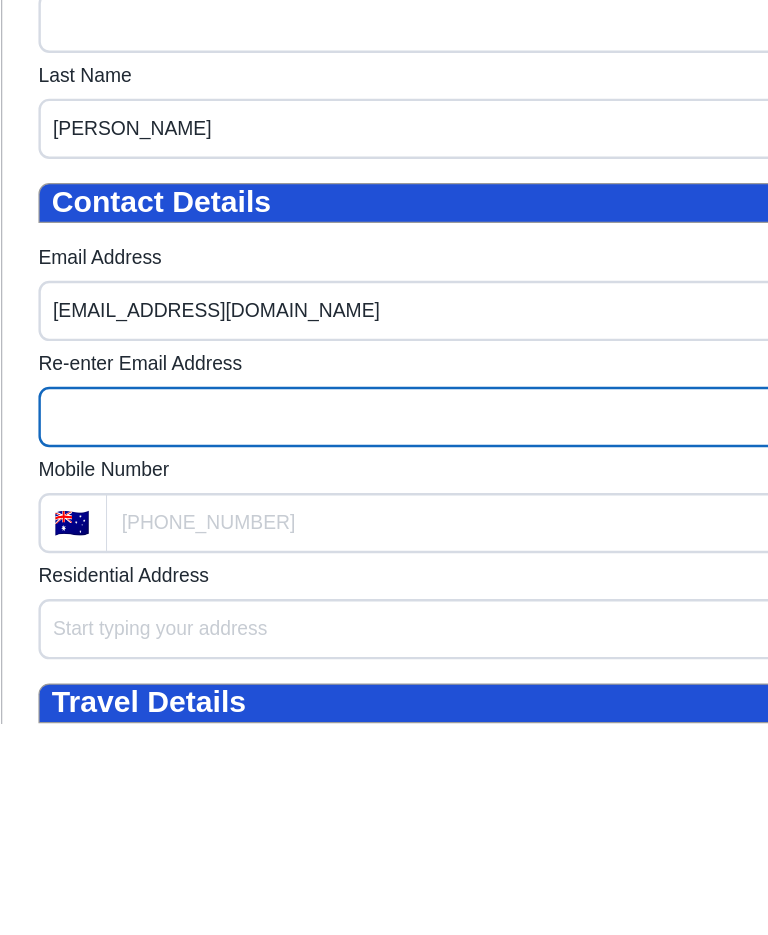 type on "jimtzikas14@gmail.com" 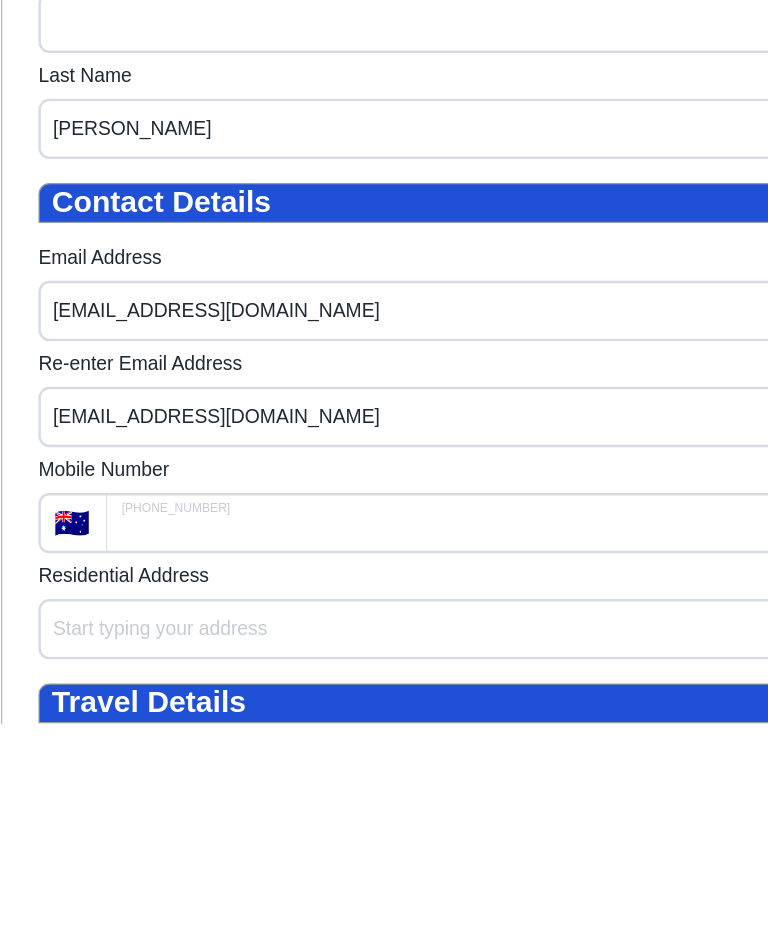 type on "+61" 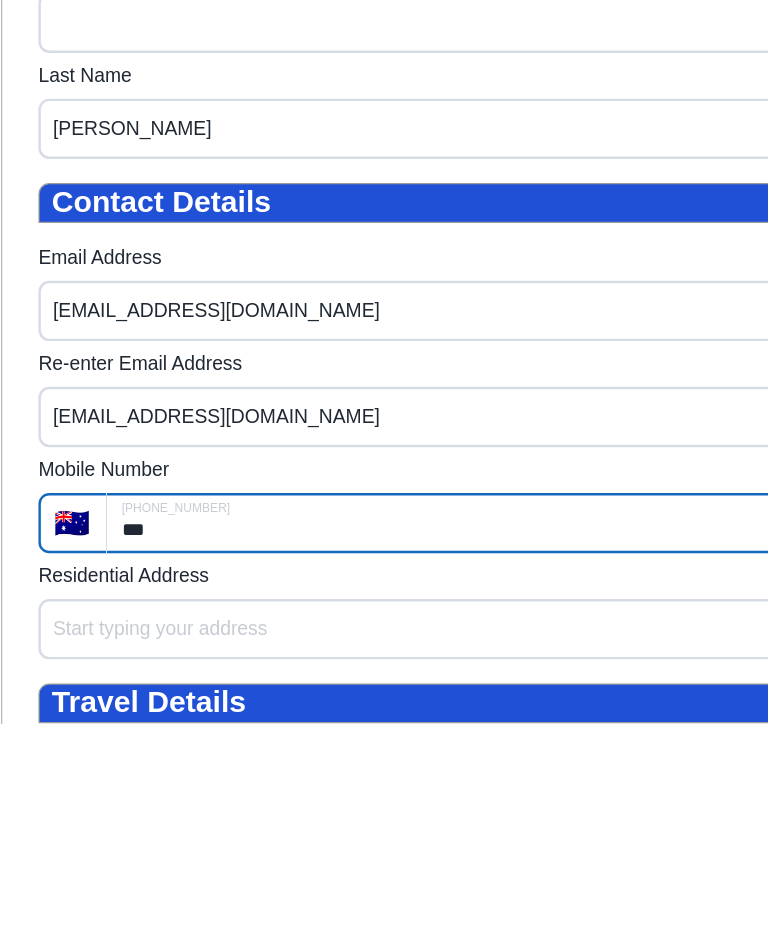 type on "**********" 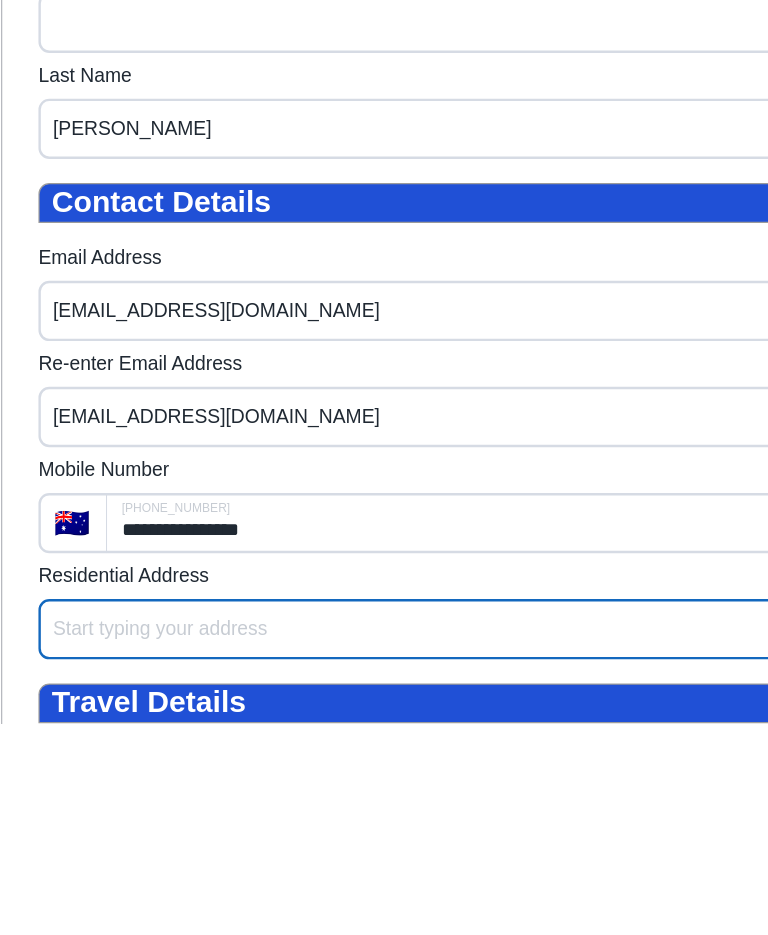 scroll, scrollTop: 440, scrollLeft: 0, axis: vertical 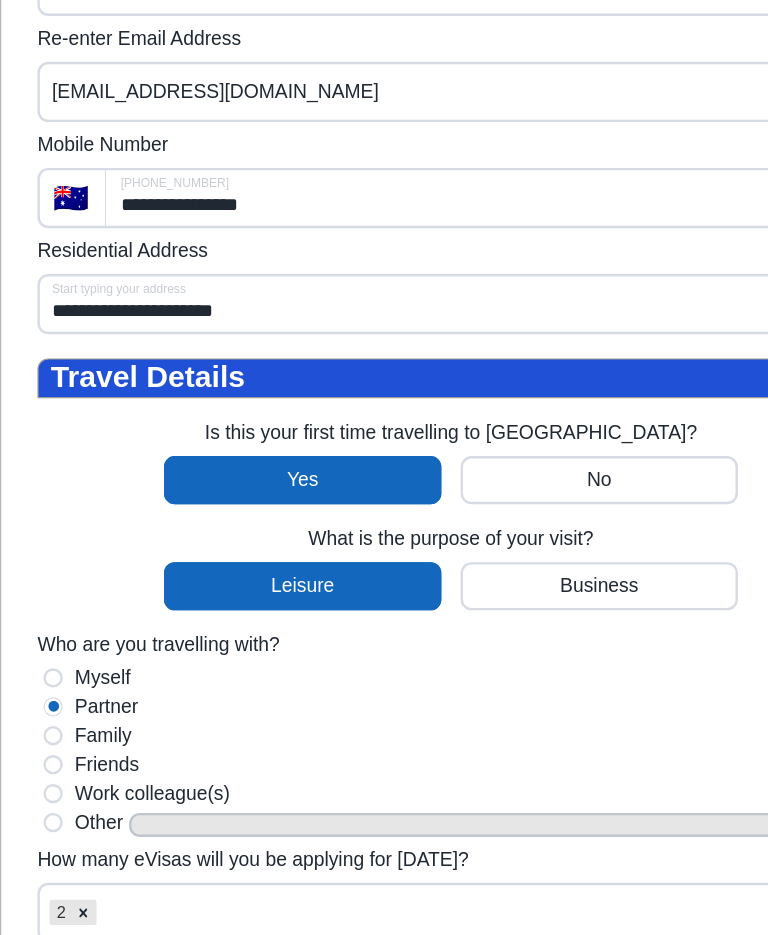 click on "**********" at bounding box center (372, 94) 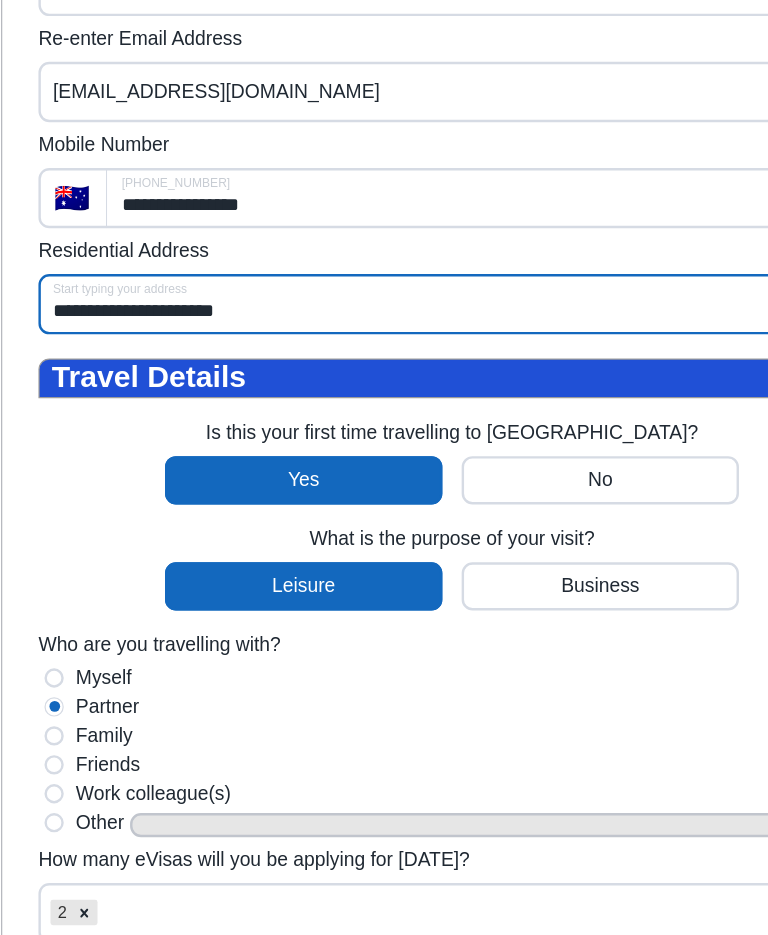 click on "**********" at bounding box center (373, 94) 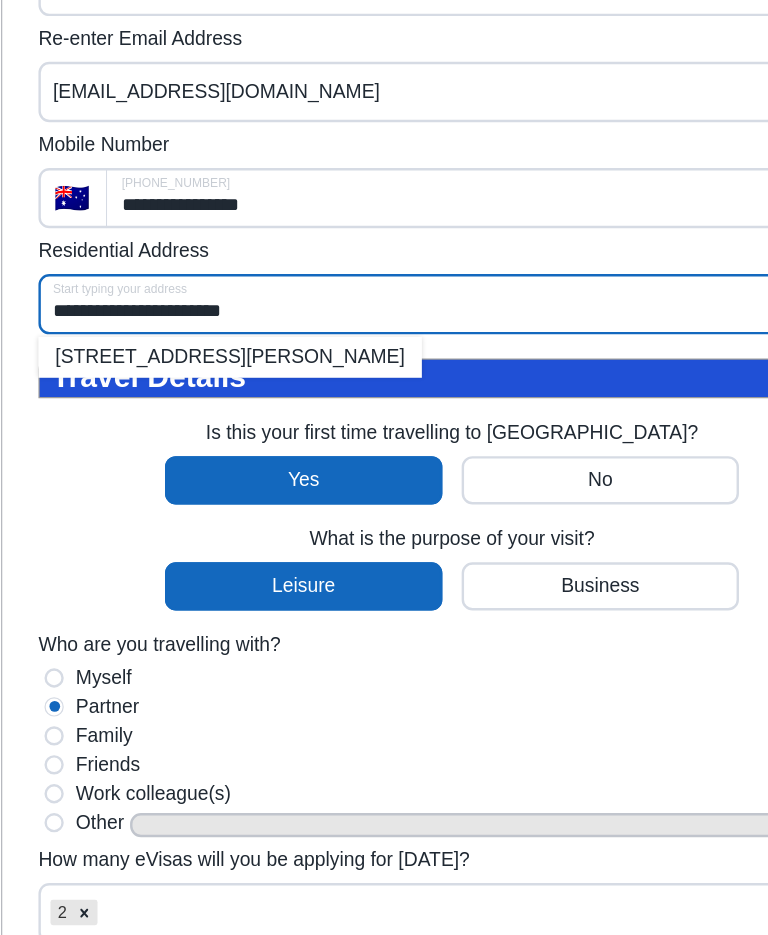 click on "14 Edward Willis Court, Lower Plenty VIC, Australia" at bounding box center (189, 138) 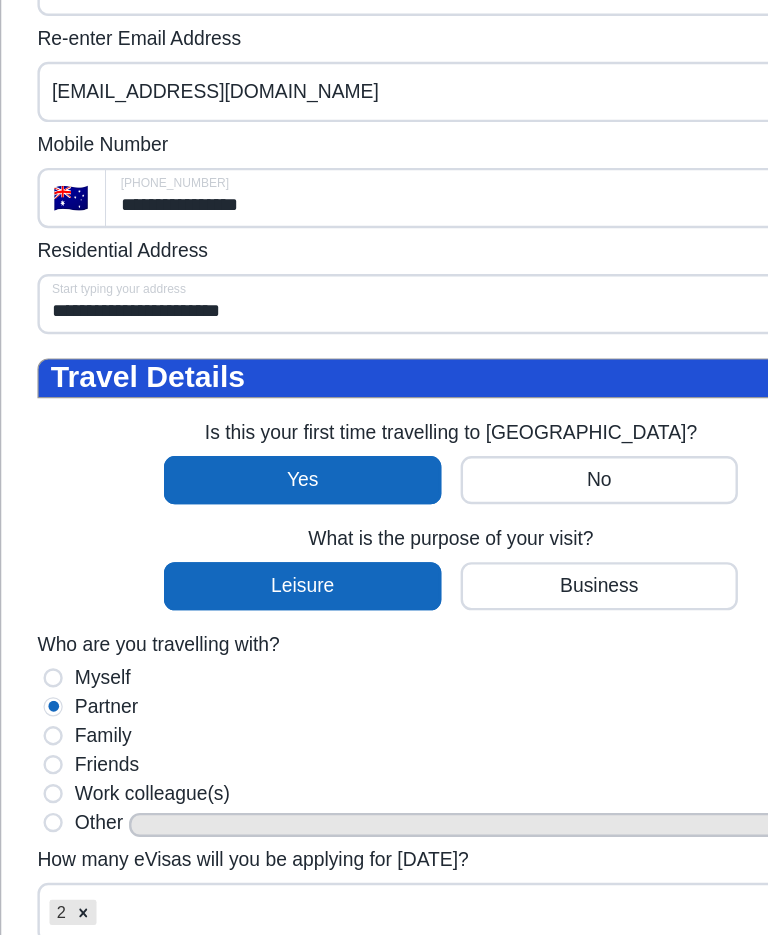 type on "**********" 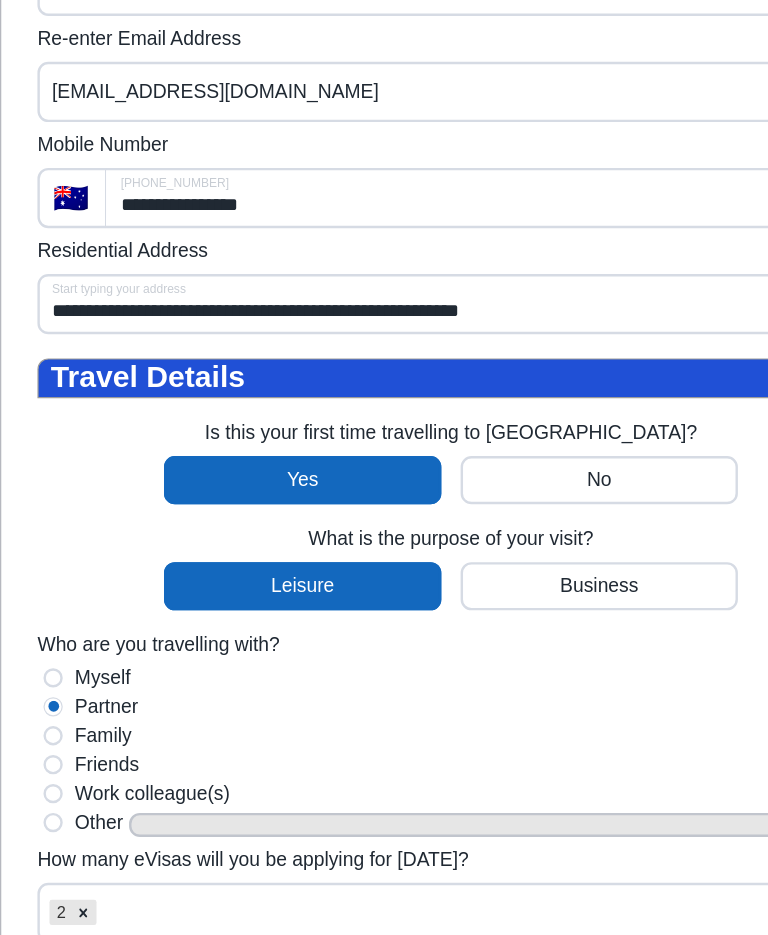 click on "**********" at bounding box center (400, 6) 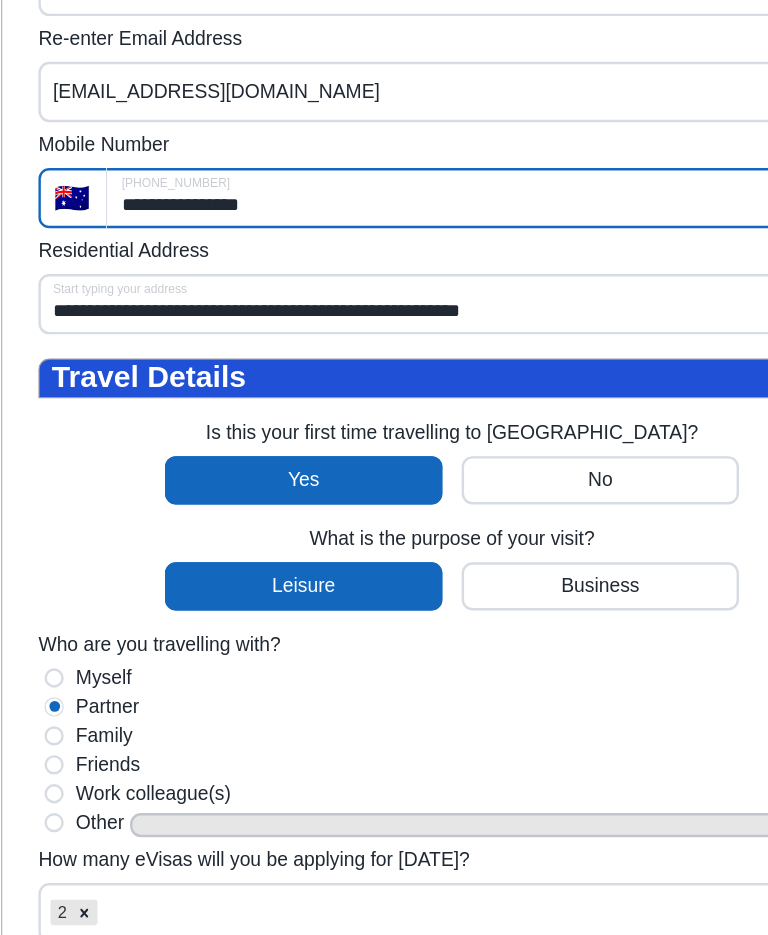 type on "**********" 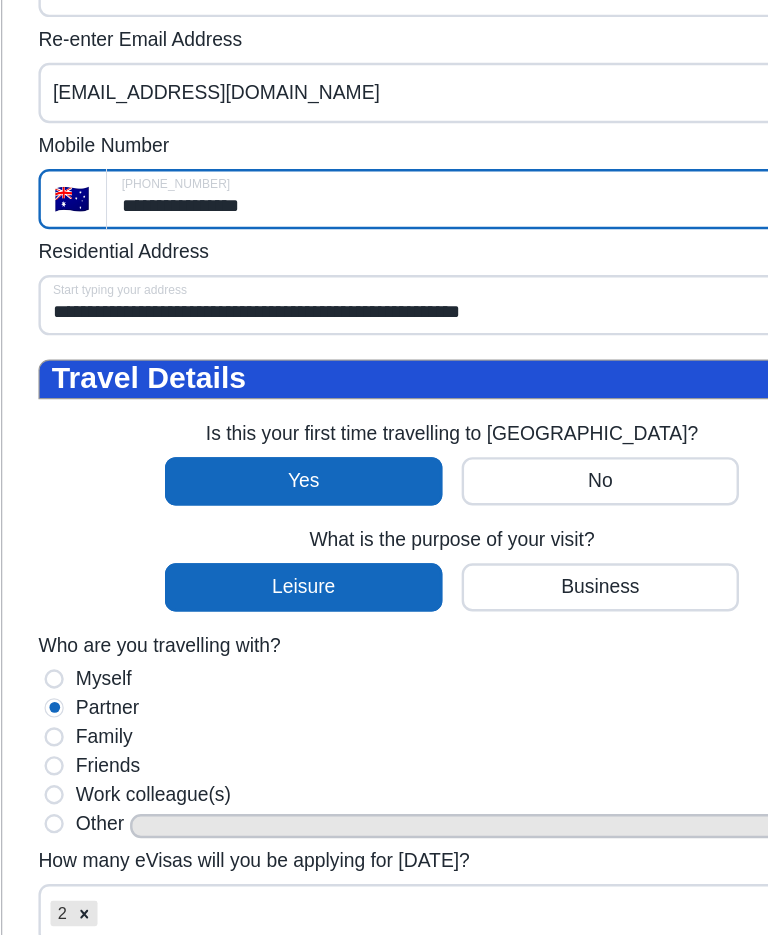 scroll, scrollTop: 699, scrollLeft: 0, axis: vertical 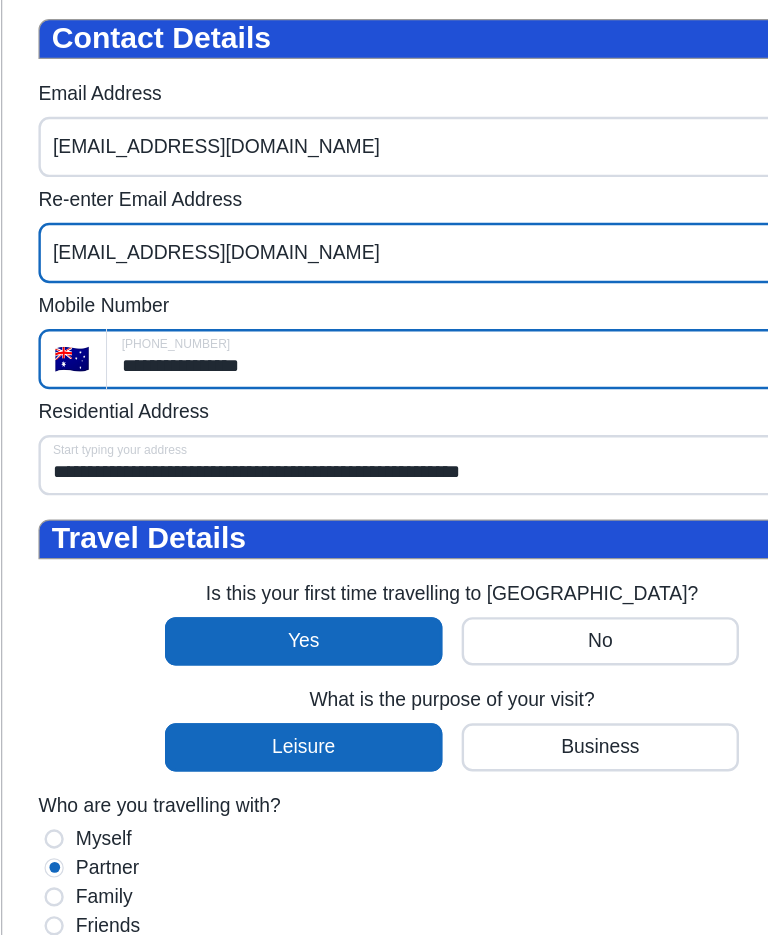 click on "jimtzikas14@gmail.com" at bounding box center [373, 79] 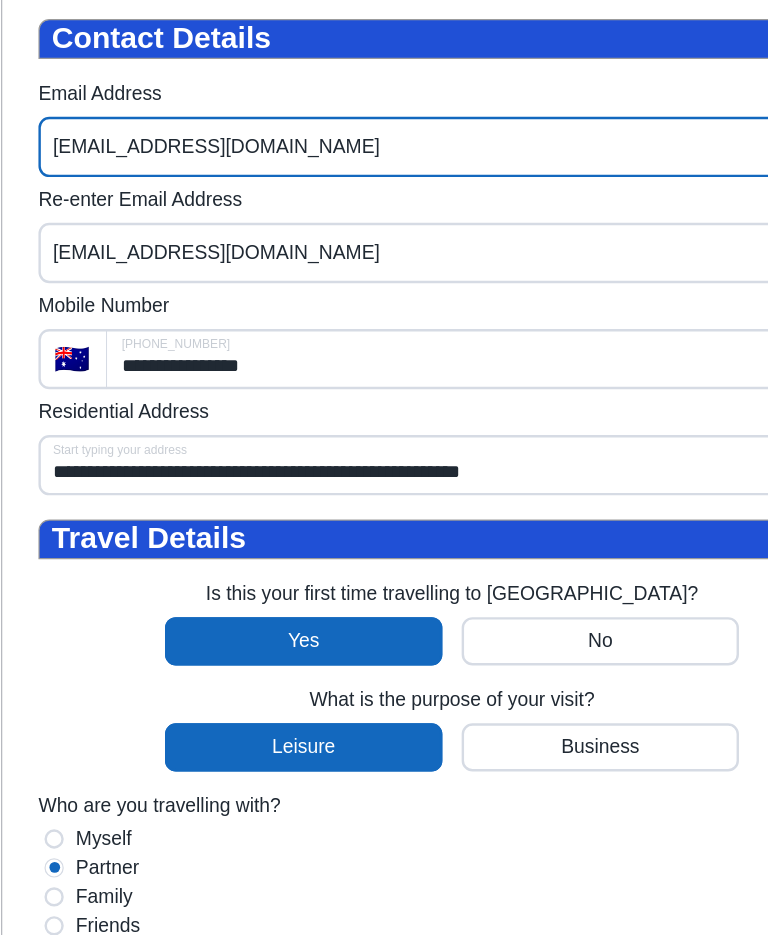 click on "jimtzikas14@gmail.com" at bounding box center (373, -9) 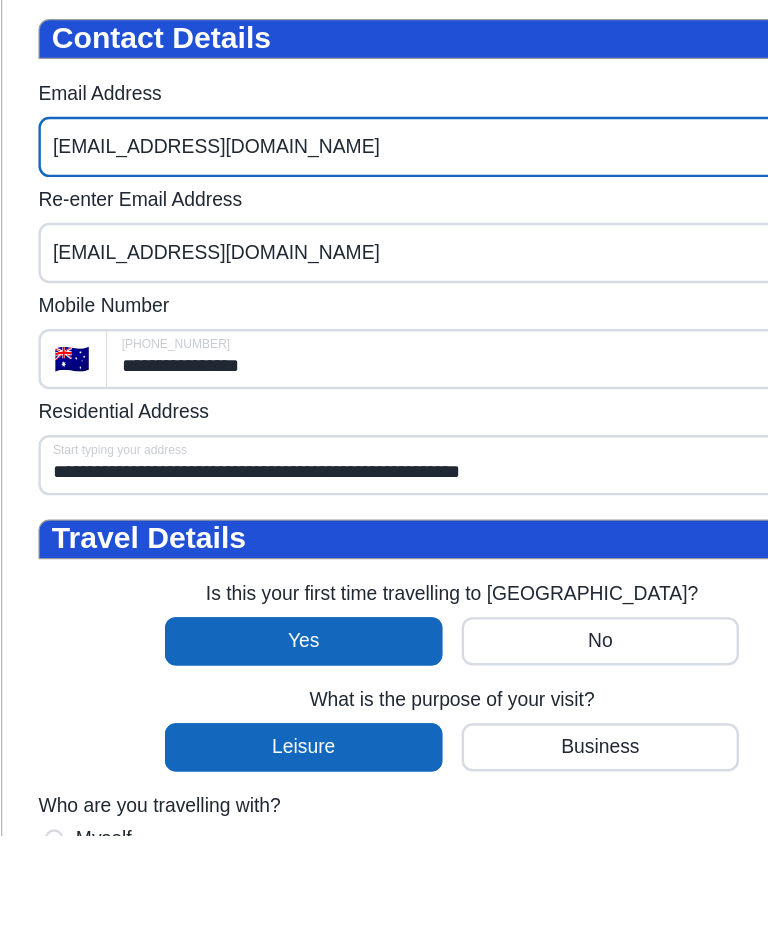 scroll, scrollTop: 453, scrollLeft: 0, axis: vertical 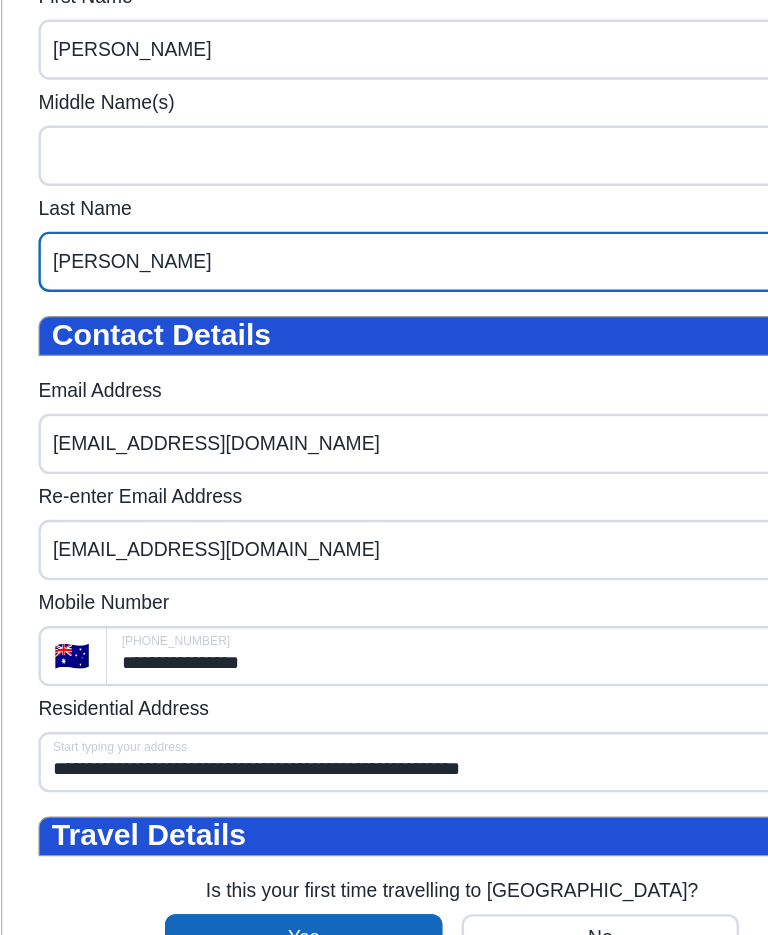 click on "Tzikas" at bounding box center (373, 137) 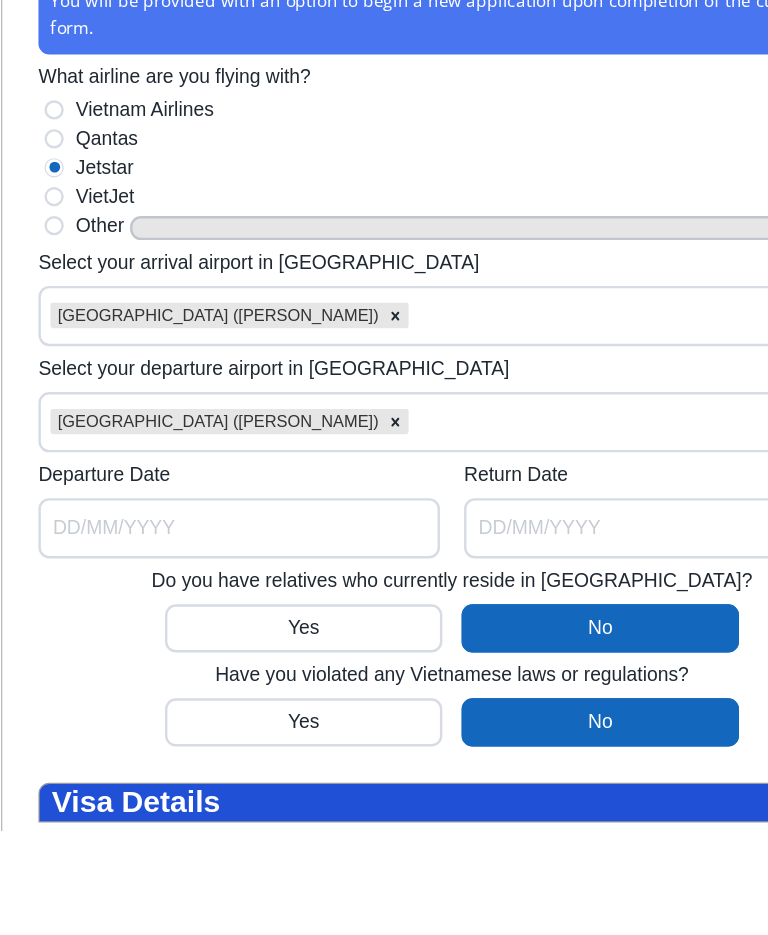 scroll, scrollTop: 1423, scrollLeft: 0, axis: vertical 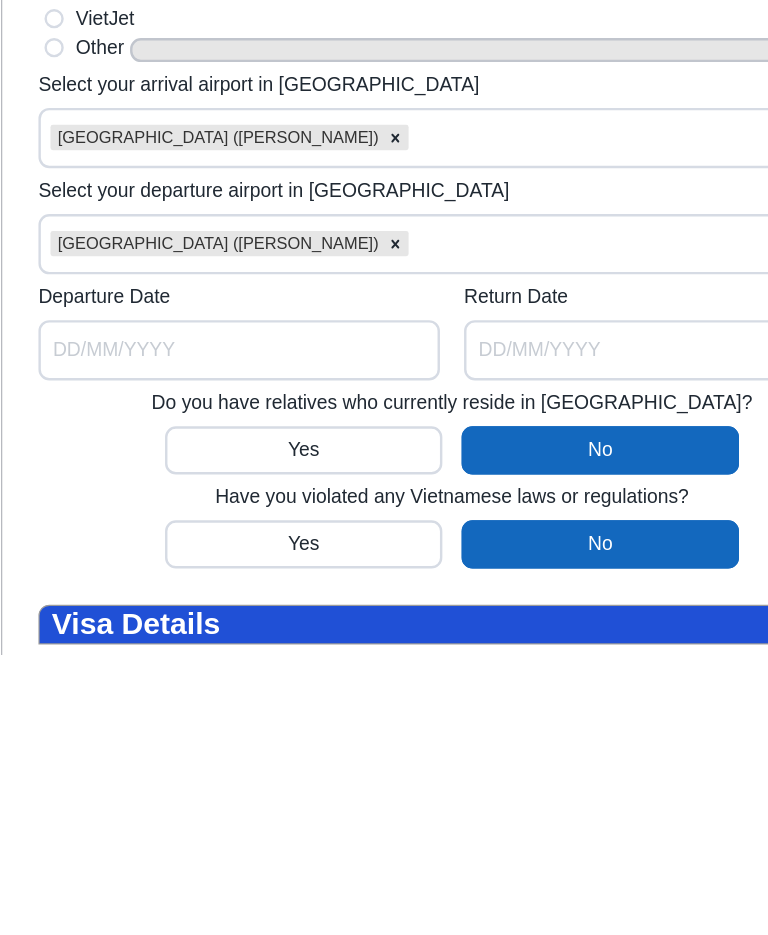 type on "Tzikas" 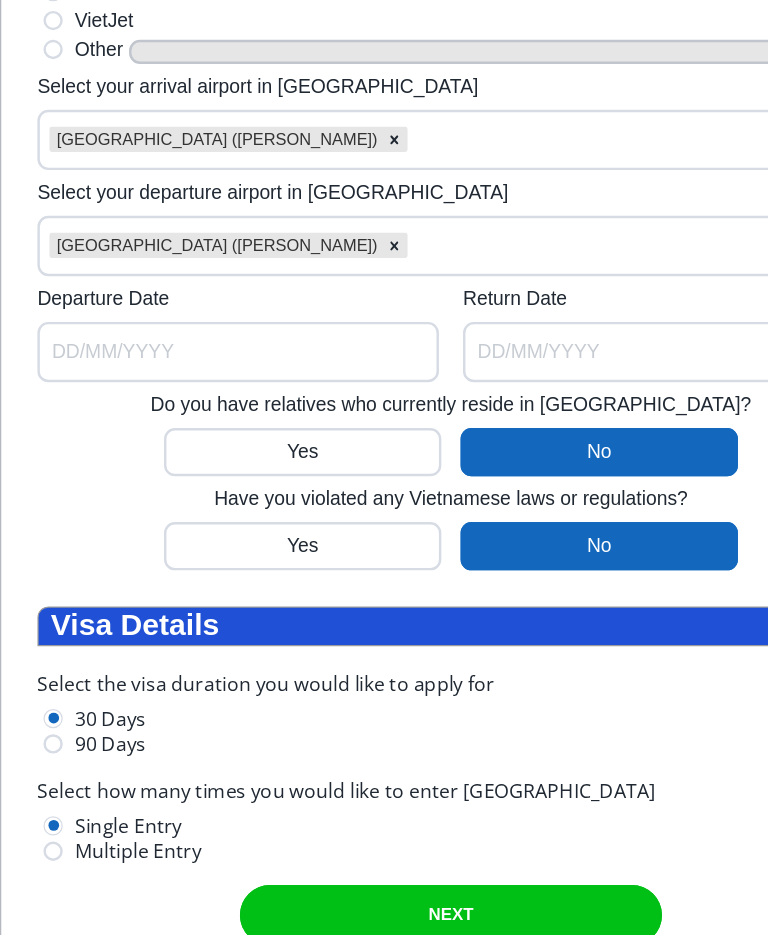 select on "*" 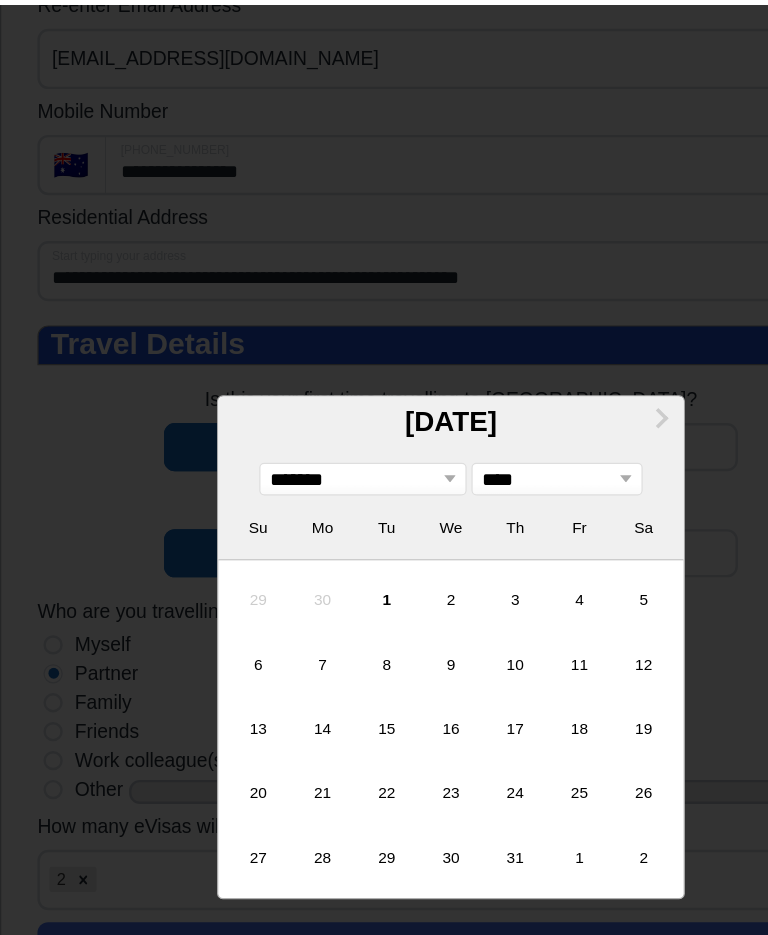 scroll, scrollTop: 859, scrollLeft: 0, axis: vertical 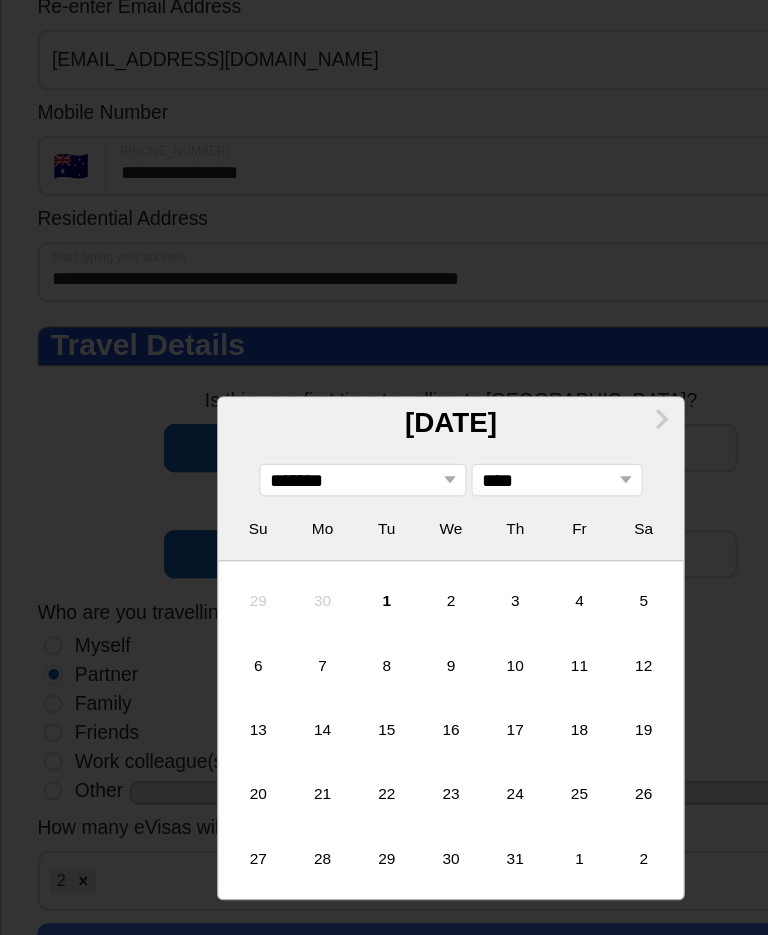 click on "Next Month" at bounding box center [545, 183] 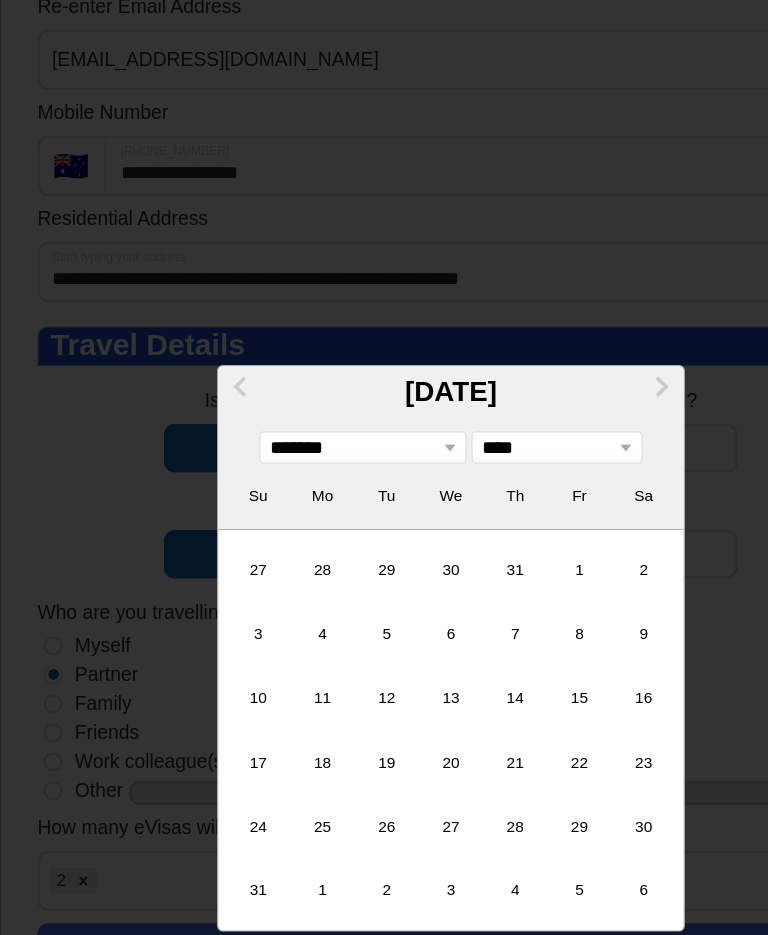 select on "*" 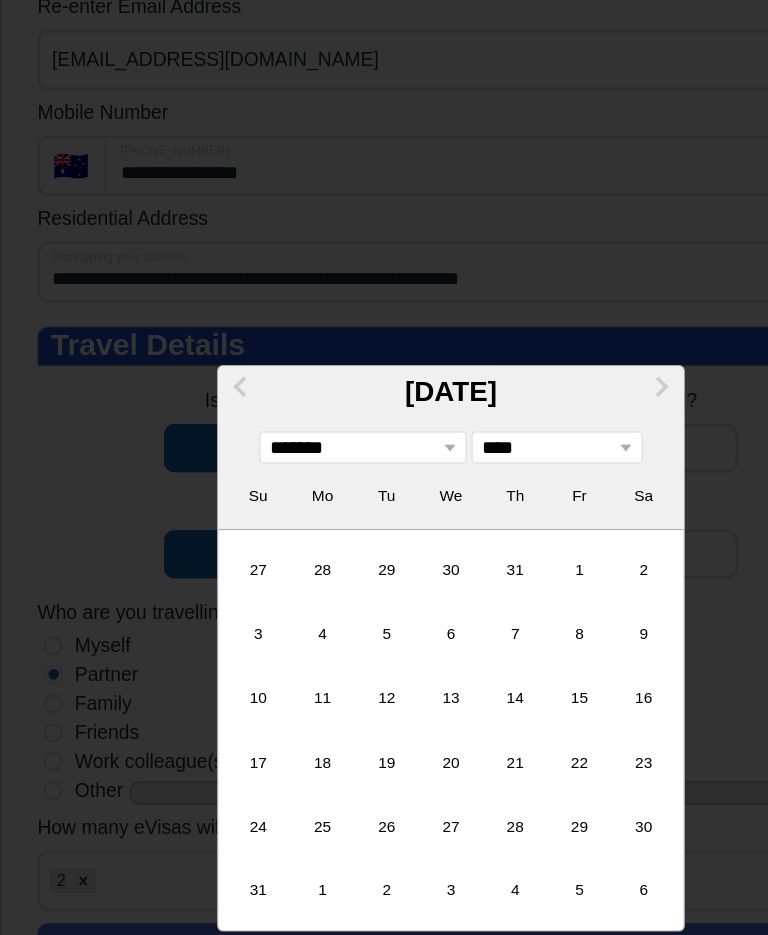 click on "1" at bounding box center (479, 309) 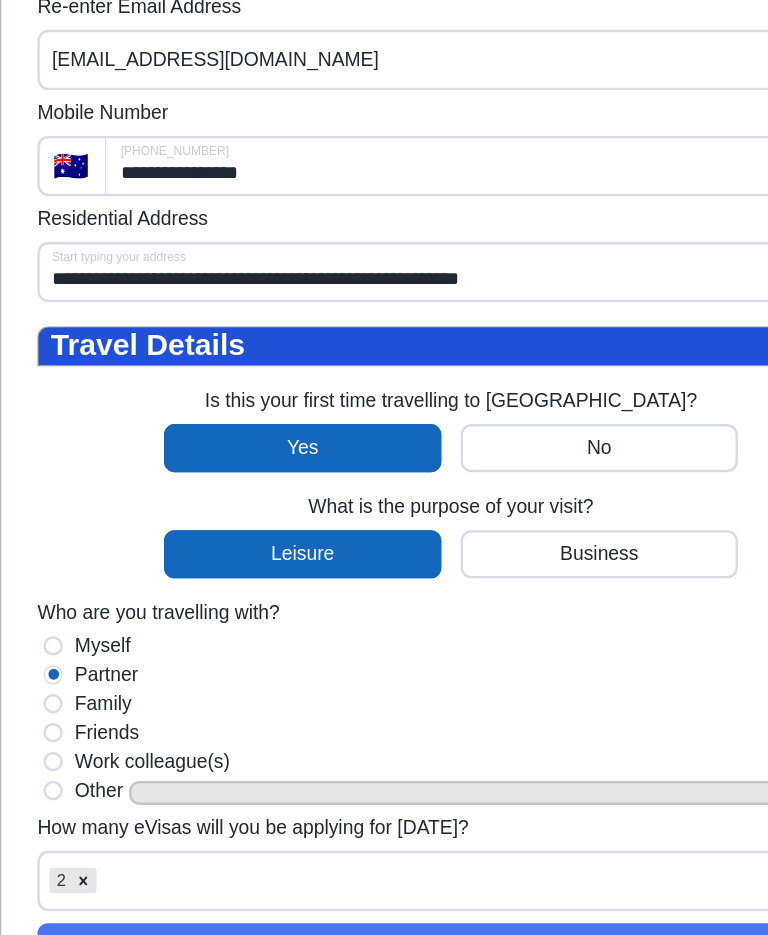 type on "**********" 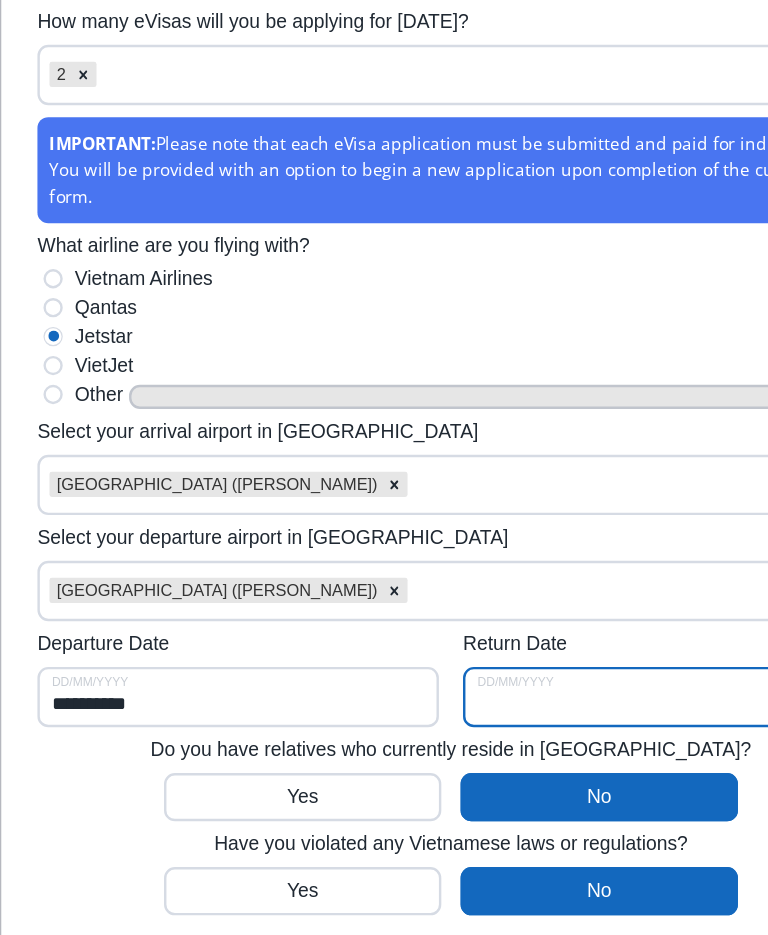 scroll, scrollTop: 1404, scrollLeft: 0, axis: vertical 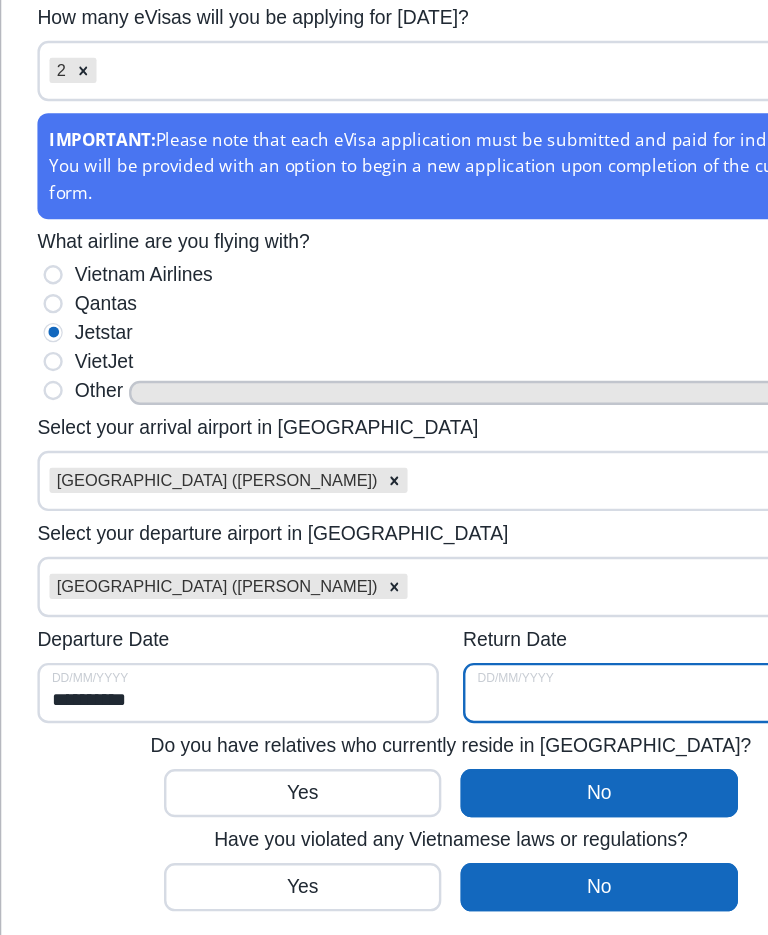 click on "Return Date" at bounding box center (548, 273) 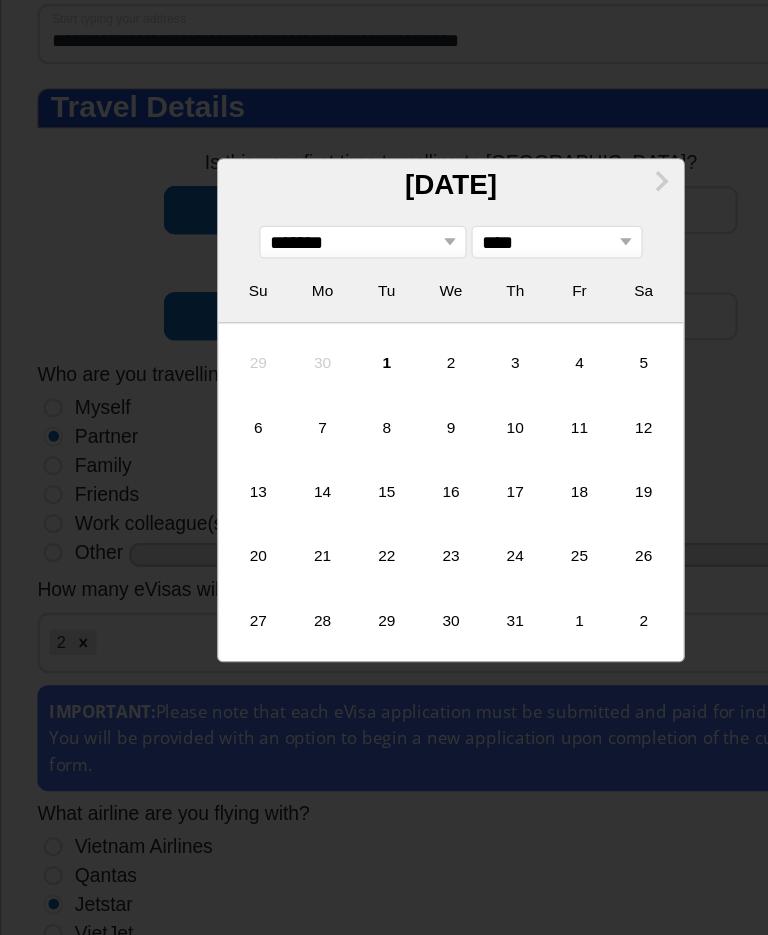 scroll, scrollTop: 1054, scrollLeft: 0, axis: vertical 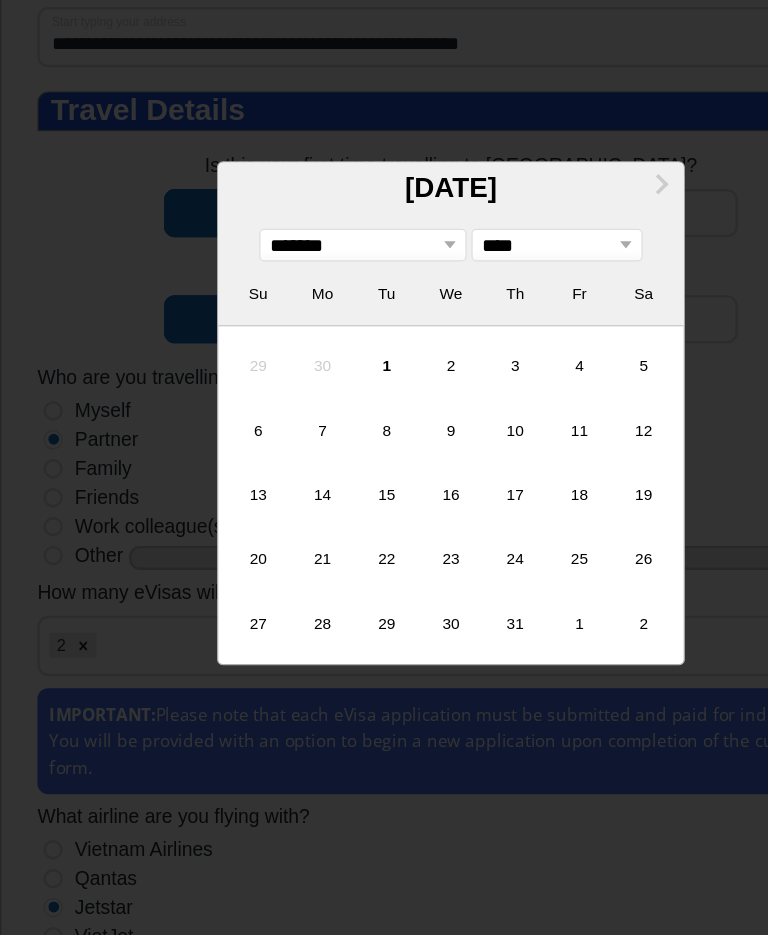 click on "Next Month" at bounding box center [545, -52] 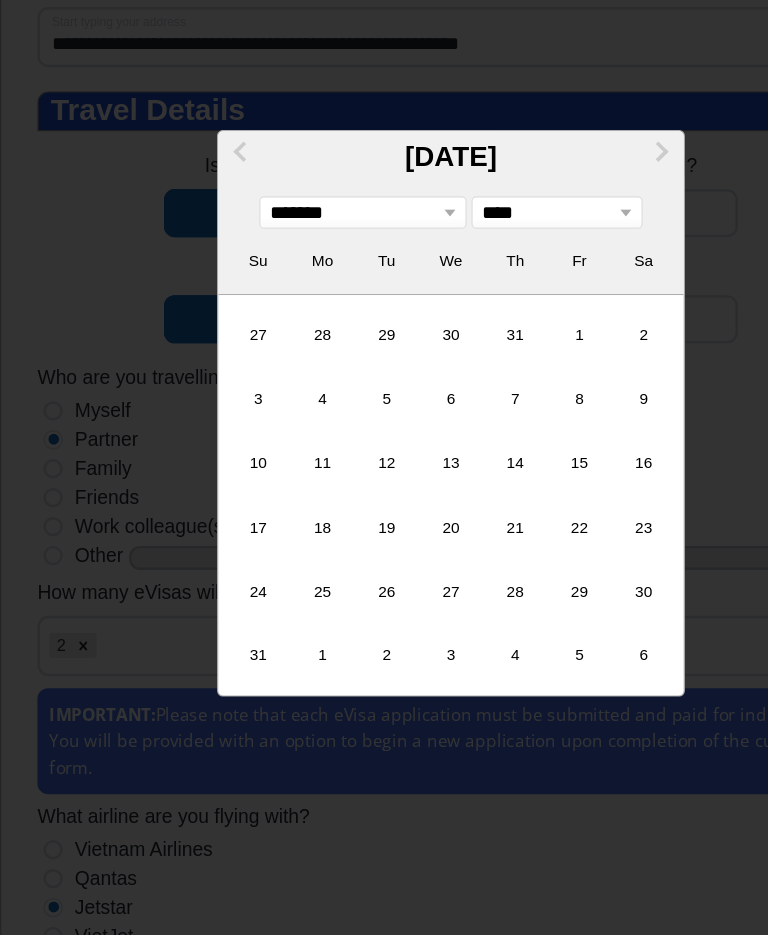 click on "Next Month" at bounding box center (547, -77) 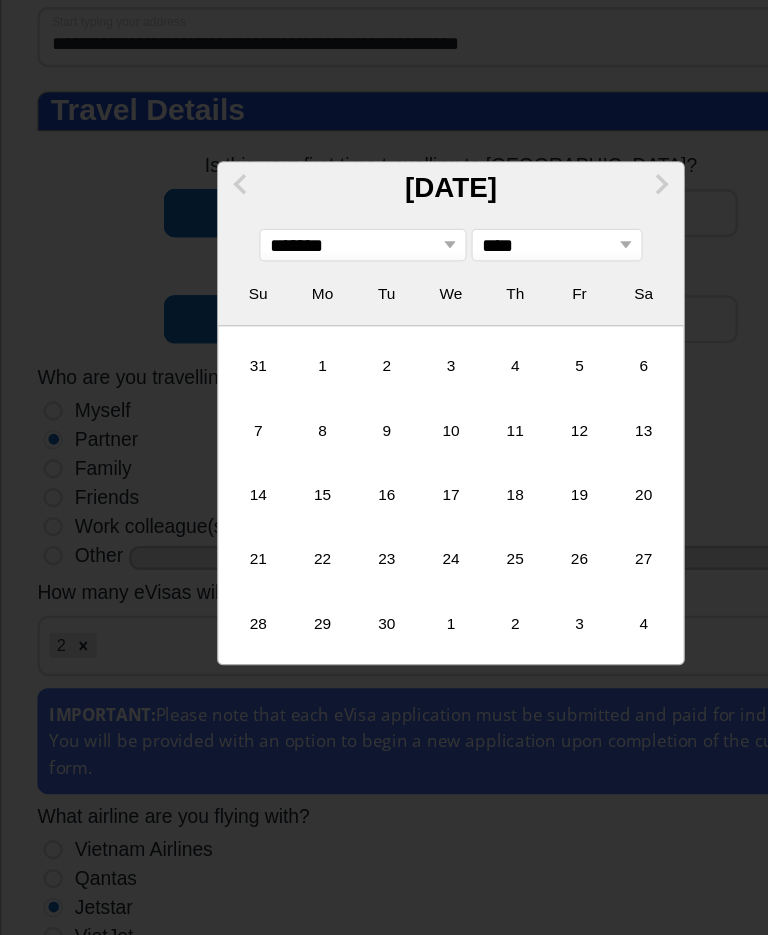 click on "Next Month" at bounding box center [545, -52] 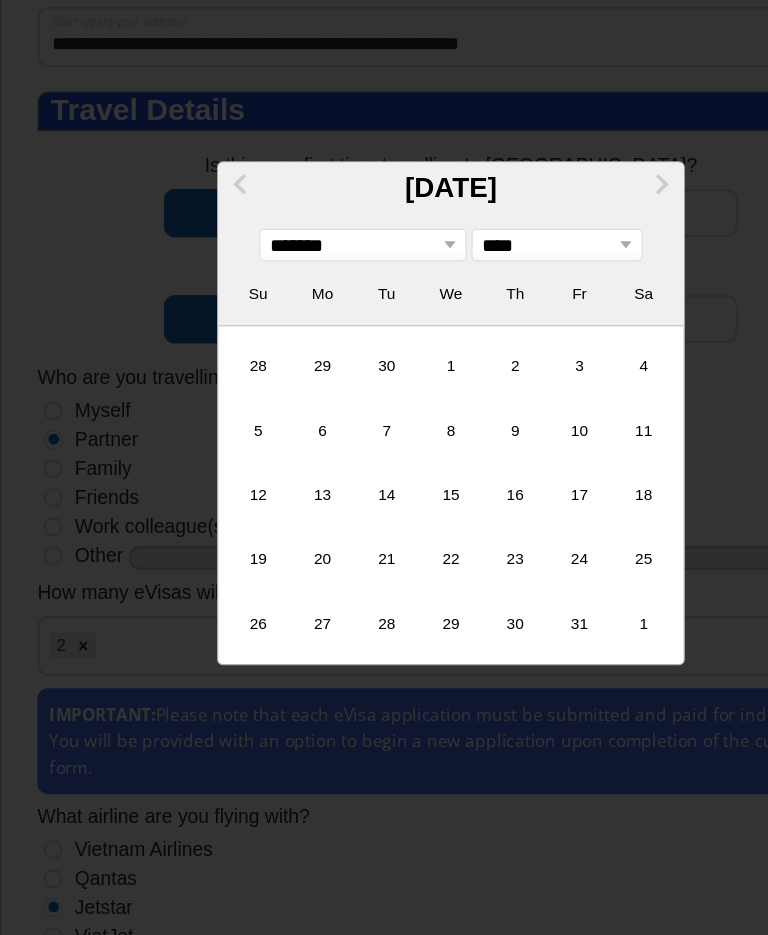 click on "Next Month" at bounding box center (547, -51) 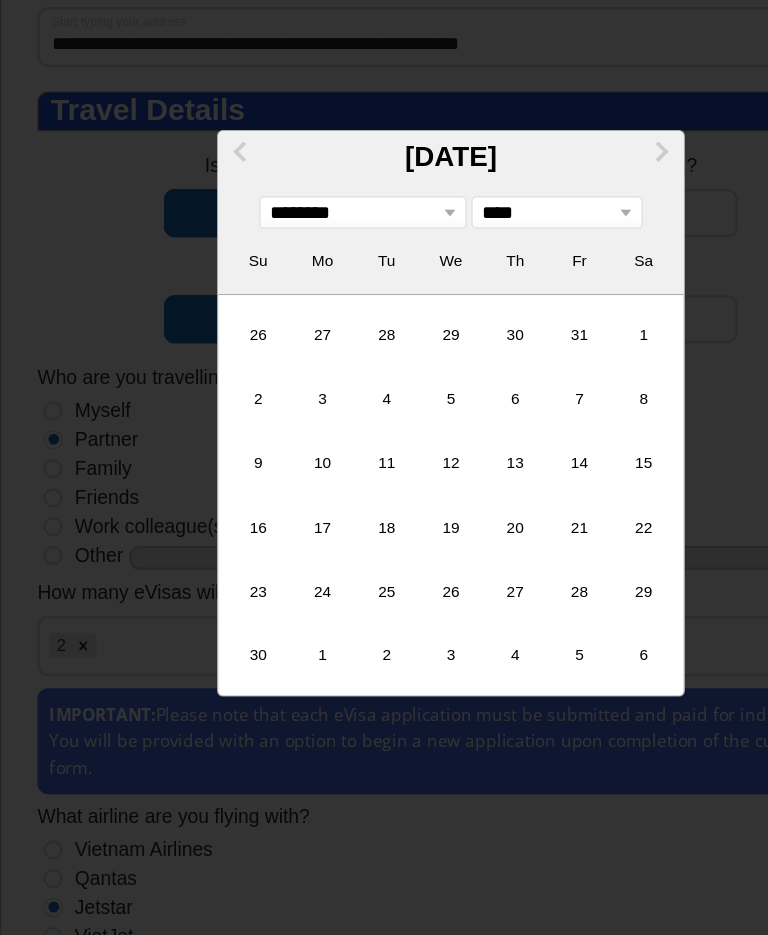 click on "15" at bounding box center [532, 180] 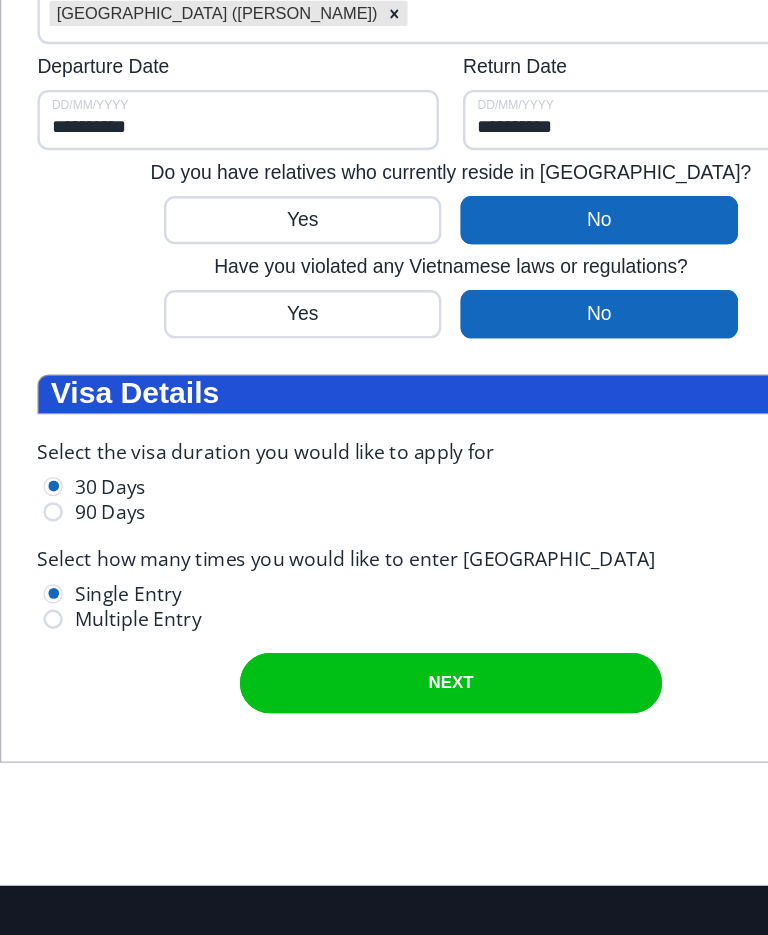 scroll, scrollTop: 1882, scrollLeft: 0, axis: vertical 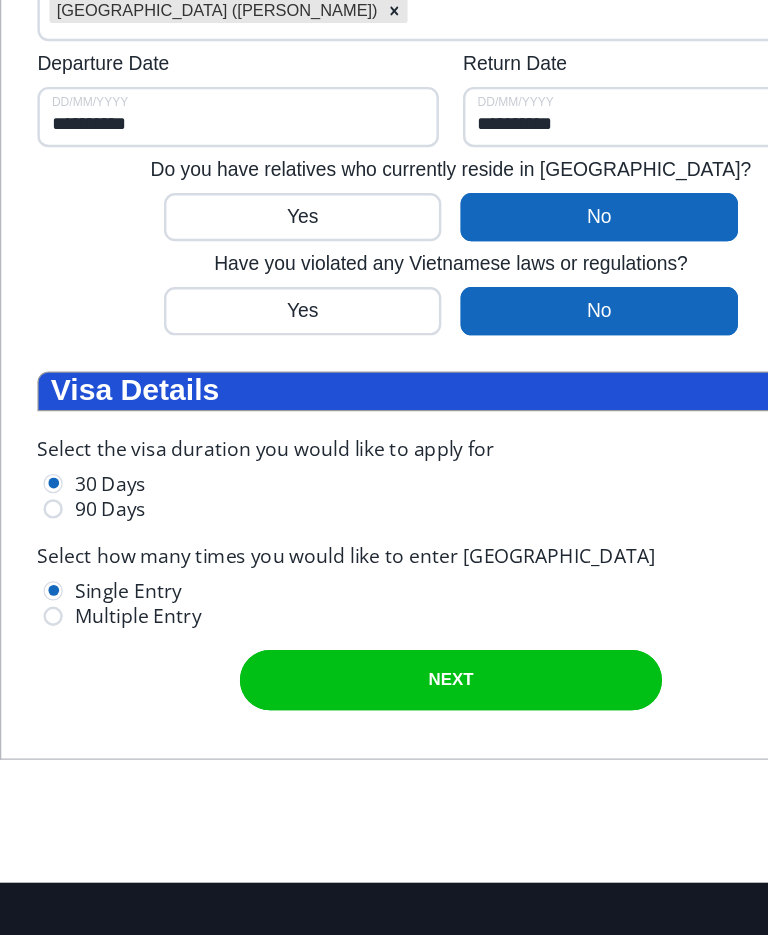 click on "90 Days" at bounding box center (42, 21) 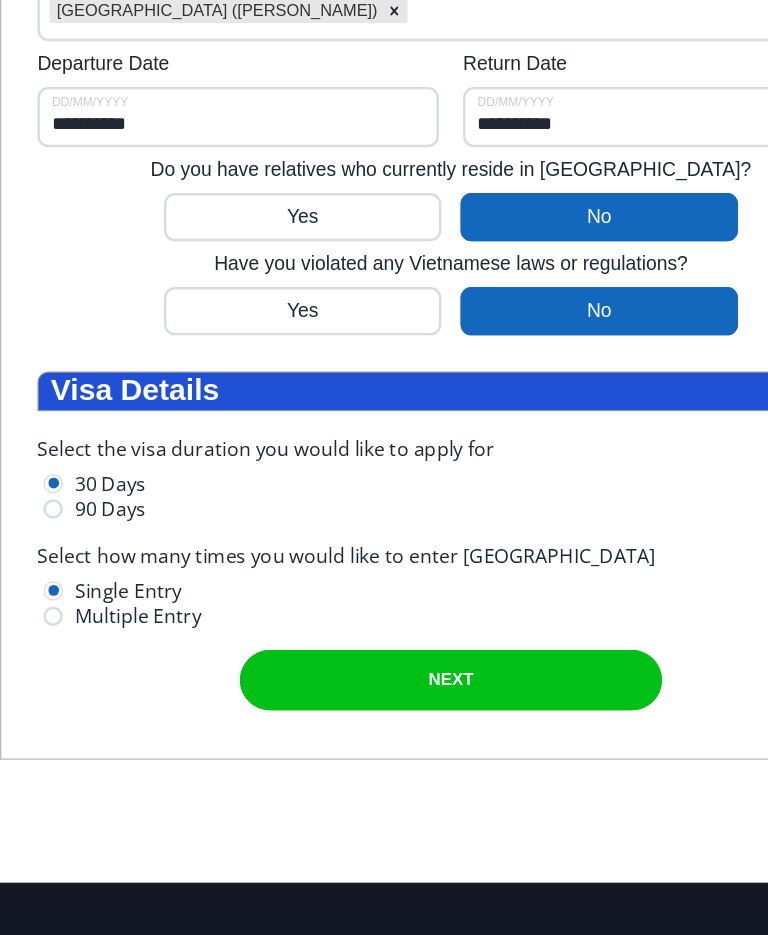 radio on "true" 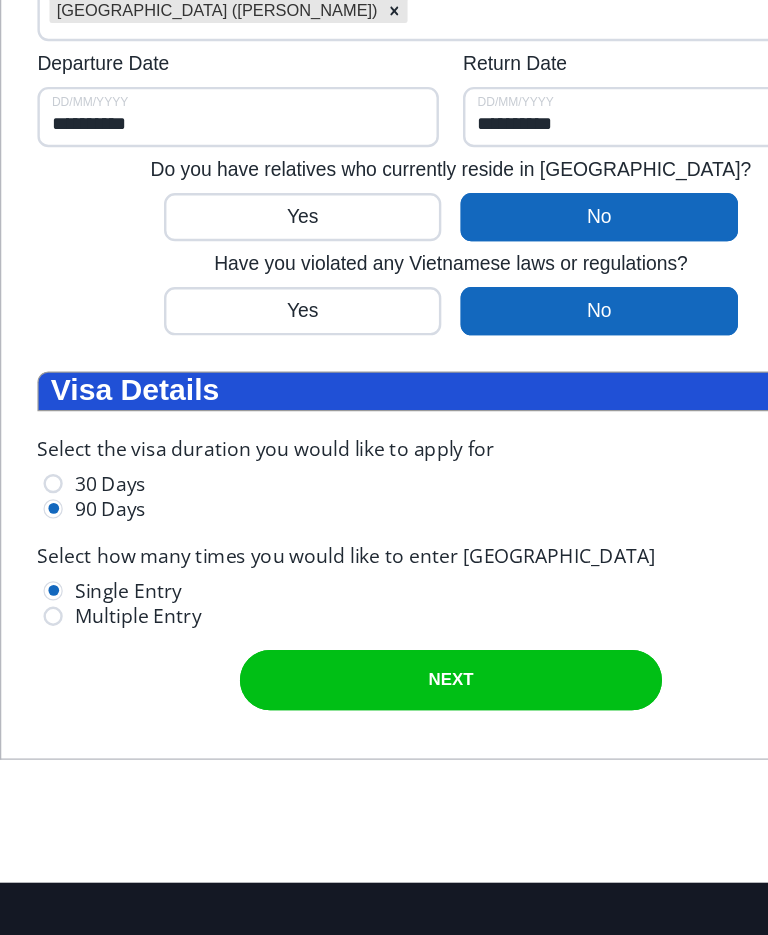 click at bounding box center (372, 163) 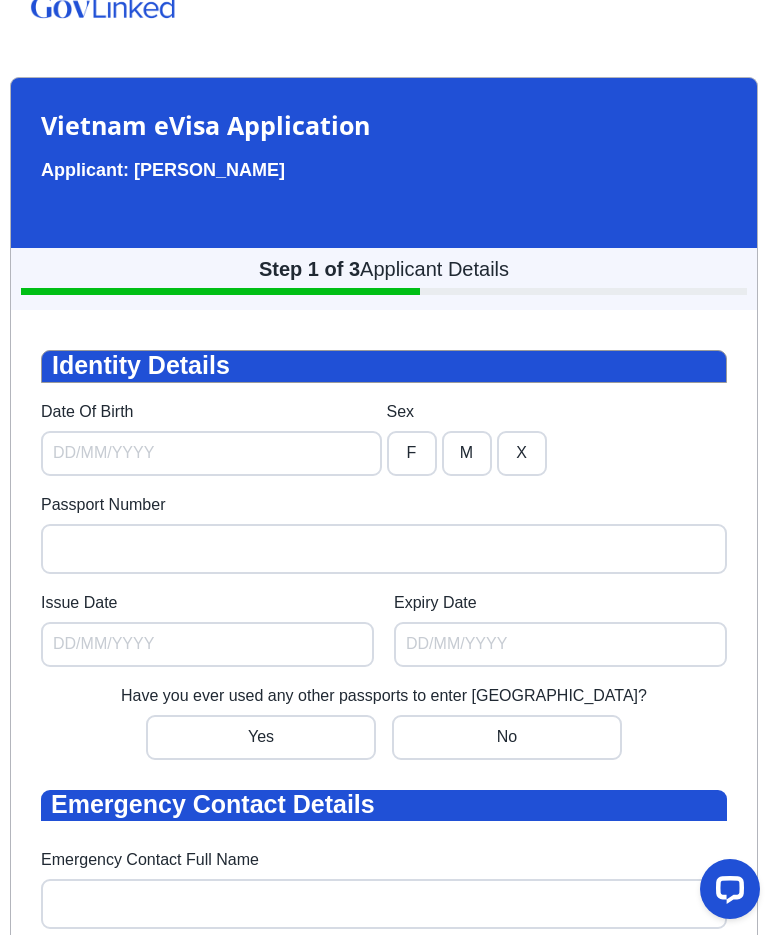scroll, scrollTop: 0, scrollLeft: 0, axis: both 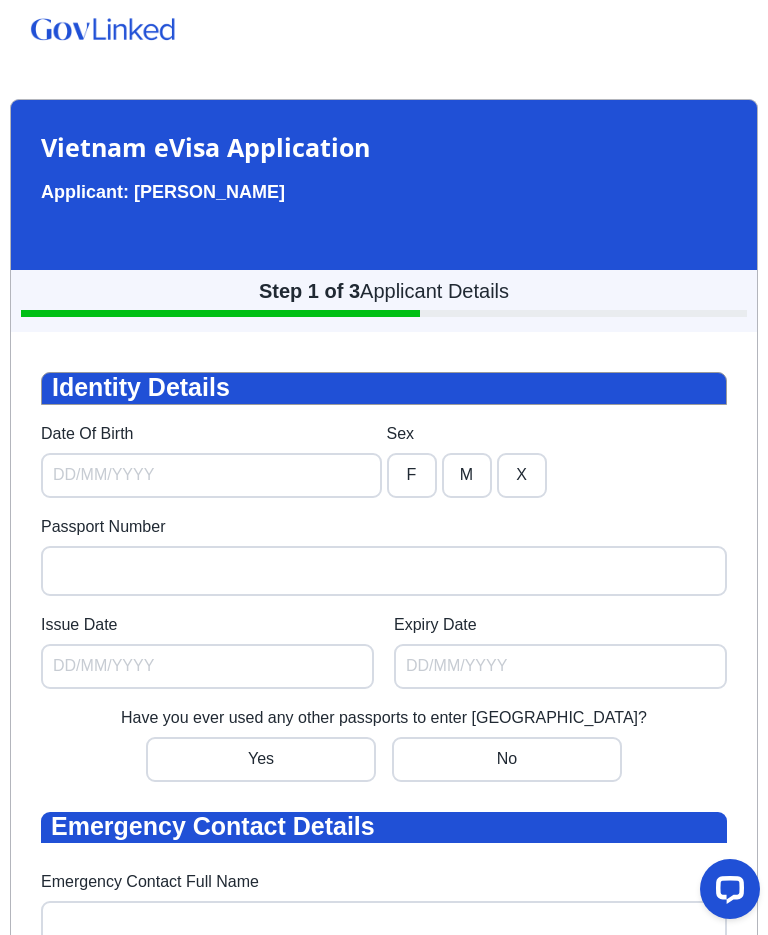 click on "Date Of Birth" at bounding box center [211, 475] 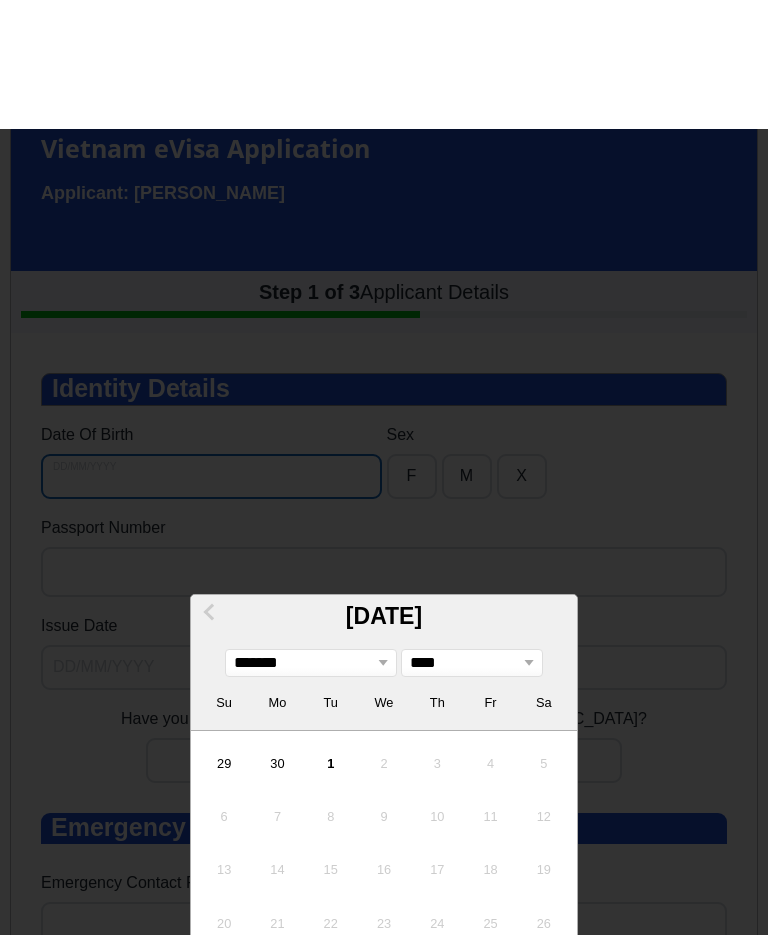 scroll, scrollTop: 130, scrollLeft: 0, axis: vertical 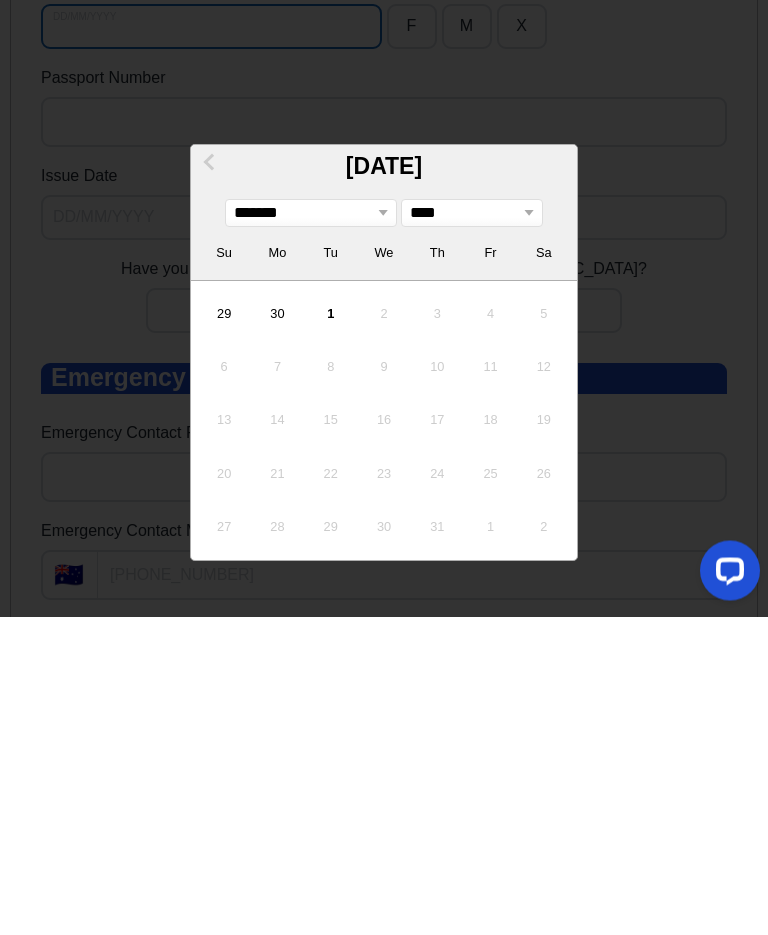 click on "**** **** **** **** **** **** **** **** **** **** **** **** **** **** **** **** **** **** **** **** **** **** **** **** **** **** **** **** **** **** **** **** **** **** **** **** **** **** **** **** **** **** **** **** **** **** **** **** **** **** **** **** **** **** **** **** **** **** **** **** **** **** **** **** **** **** **** **** **** **** **** **** **** **** **** **** **** **** **** **** **** **** **** **** **** **** **** **** **** **** **** **** **** **** **** **** **** **** **** **** **** **** **** **** **** **** **** **** **** **** **** **** **** **** **** **** **** **** **** **** **** **** **** **** **** ****" at bounding box center [472, 214] 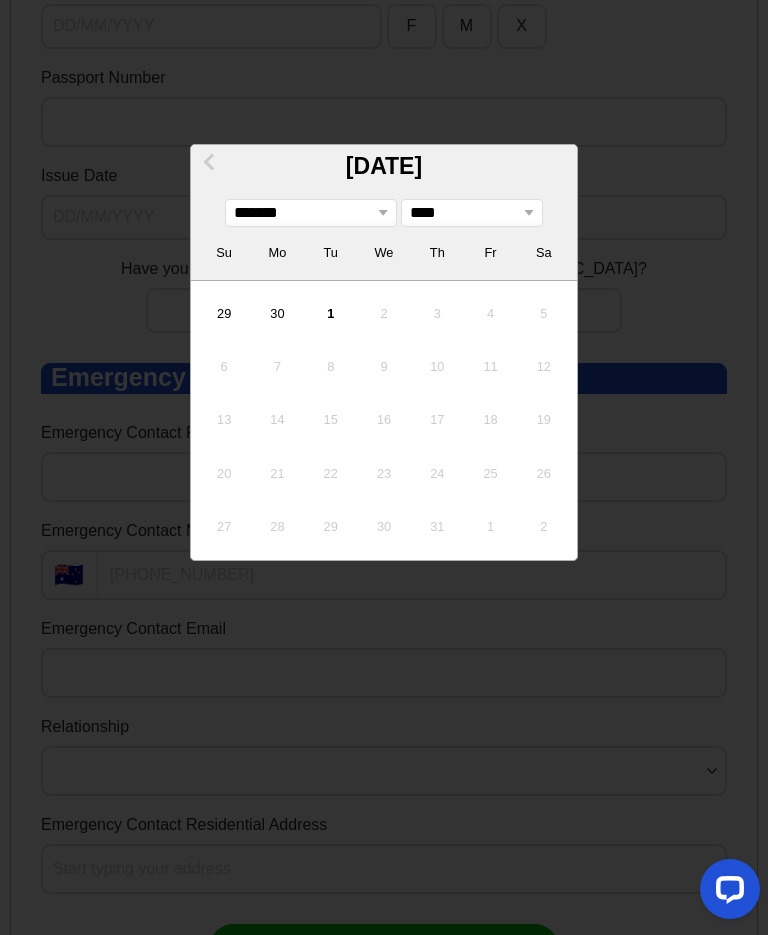 click on "July 2025 ******* ******** ***** ***** *** **** **** ****** ********* ******* ******** ******** **** **** **** **** **** **** **** **** **** **** **** **** **** **** **** **** **** **** **** **** **** **** **** **** **** **** **** **** **** **** **** **** **** **** **** **** **** **** **** **** **** **** **** **** **** **** **** **** **** **** **** **** **** **** **** **** **** **** **** **** **** **** **** **** **** **** **** **** **** **** **** **** **** **** **** **** **** **** **** **** **** **** **** **** **** **** **** **** **** **** **** **** **** **** **** **** **** **** **** **** **** **** **** **** **** **** **** **** **** **** **** **** **** **** **** **** **** **** **** **** **** **** **** **** **** **** Su Mo Tu We Th Fr Sa" at bounding box center (384, 213) 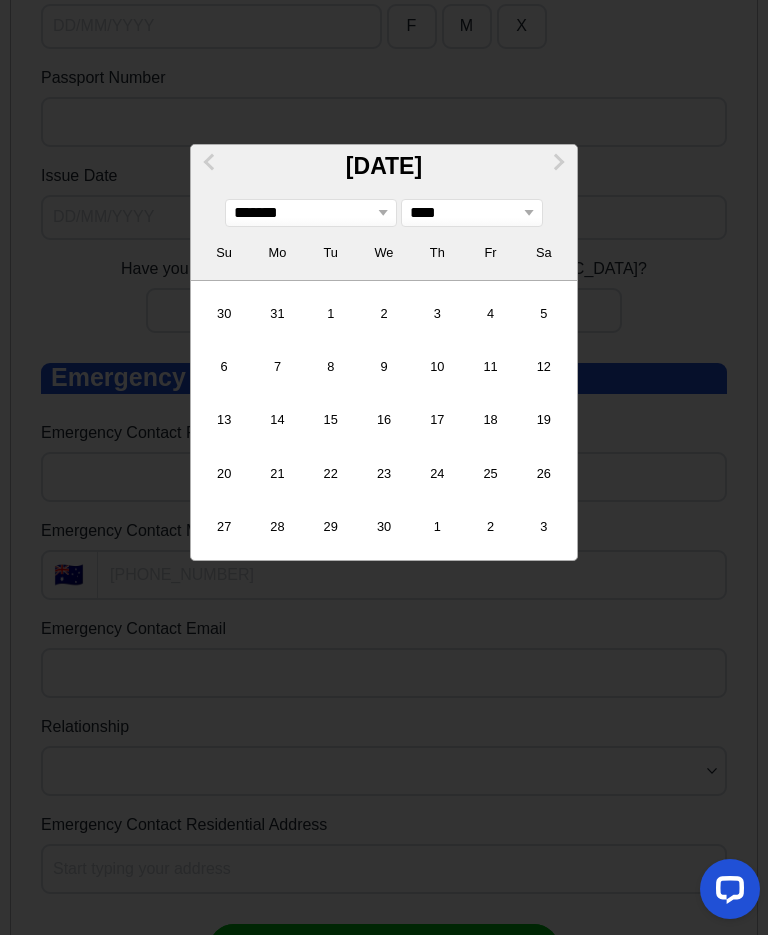 click on "**** **** **** **** **** **** **** **** **** **** **** **** **** **** **** **** **** **** **** **** **** **** **** **** **** **** **** **** **** **** **** **** **** **** **** **** **** **** **** **** **** **** **** **** **** **** **** **** **** **** **** **** **** **** **** **** **** **** **** **** **** **** **** **** **** **** **** **** **** **** **** **** **** **** **** **** **** **** **** **** **** **** **** **** **** **** **** **** **** **** **** **** **** **** **** **** **** **** **** **** **** **** **** **** **** **** **** **** **** **** **** **** **** **** **** **** **** **** **** **** **** **** **** **** **** ****" at bounding box center [472, 213] 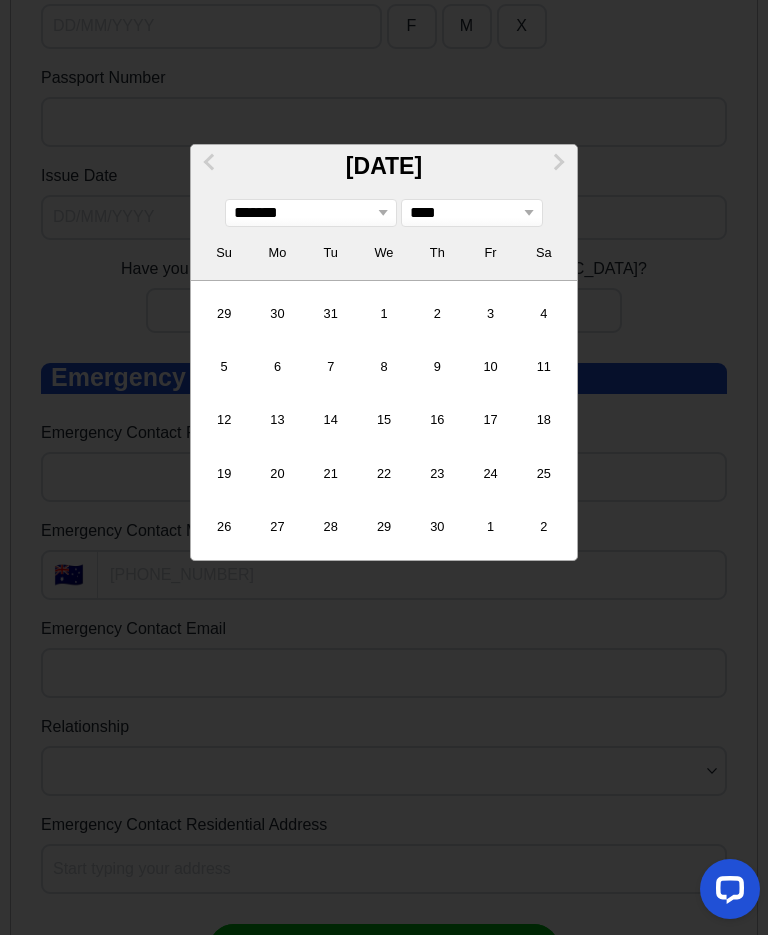 click on "22" at bounding box center (384, 474) 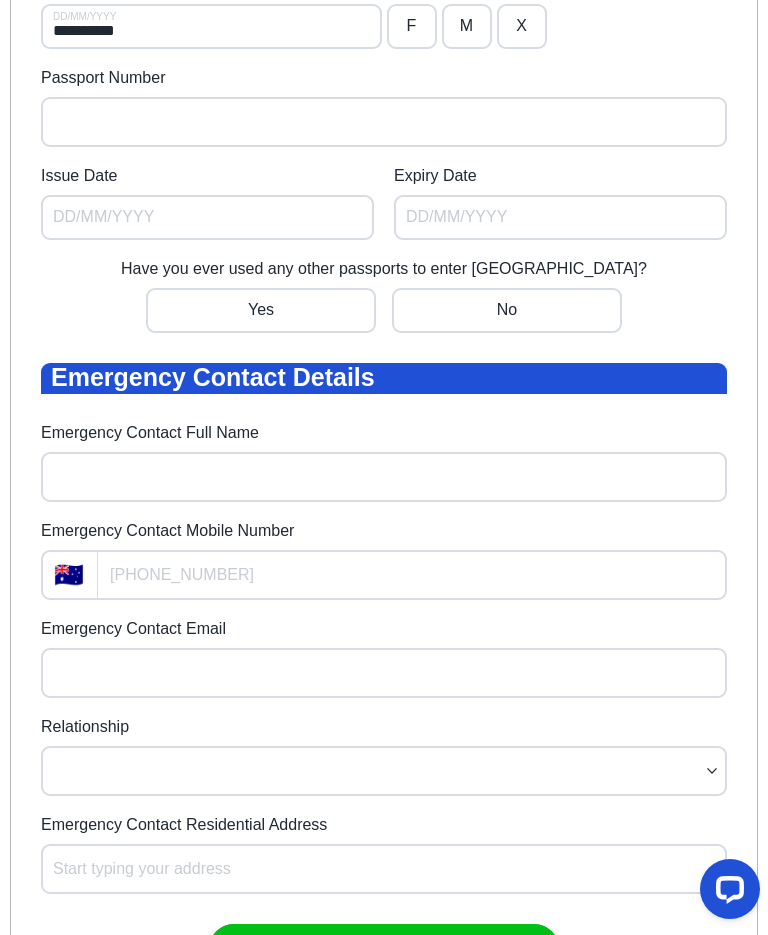 click at bounding box center (412, 26) 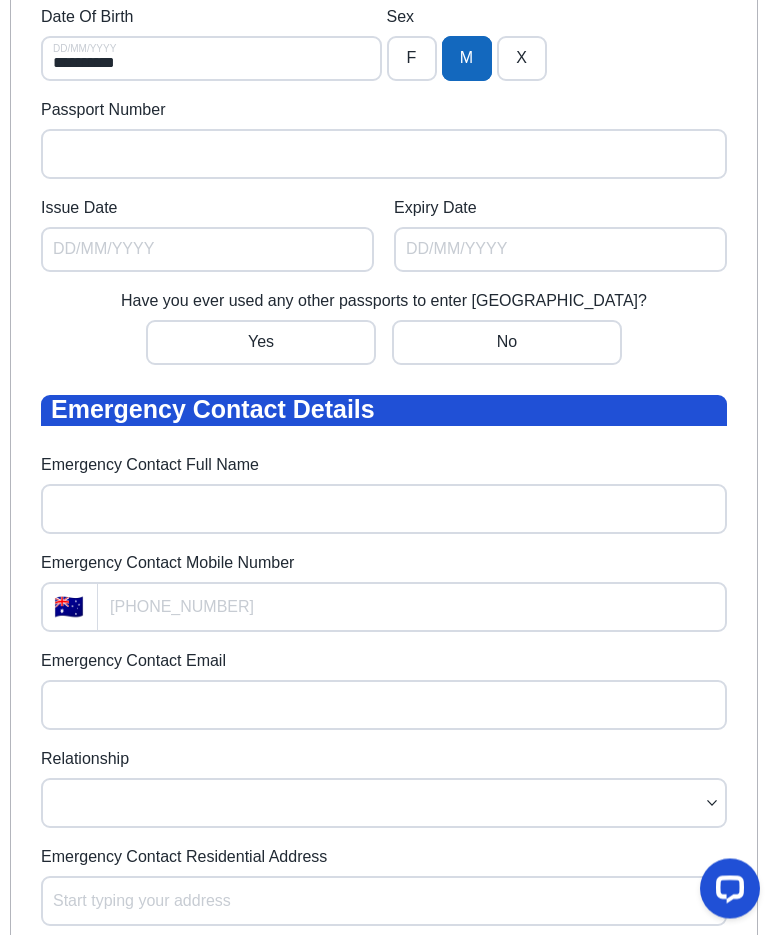 scroll, scrollTop: 417, scrollLeft: 0, axis: vertical 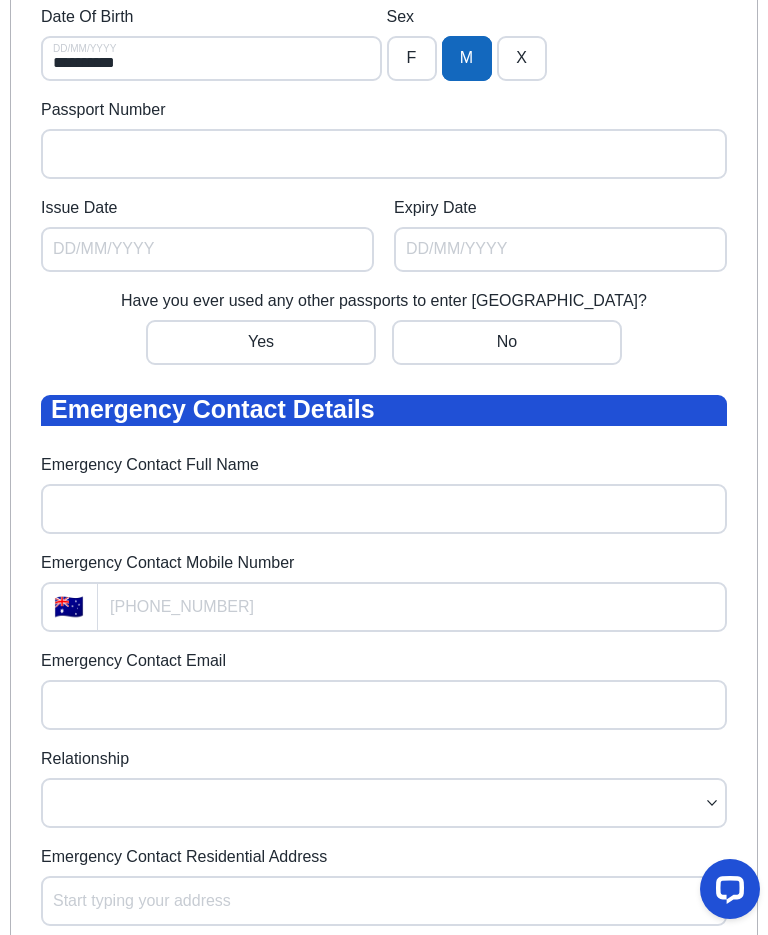 click at bounding box center [261, 342] 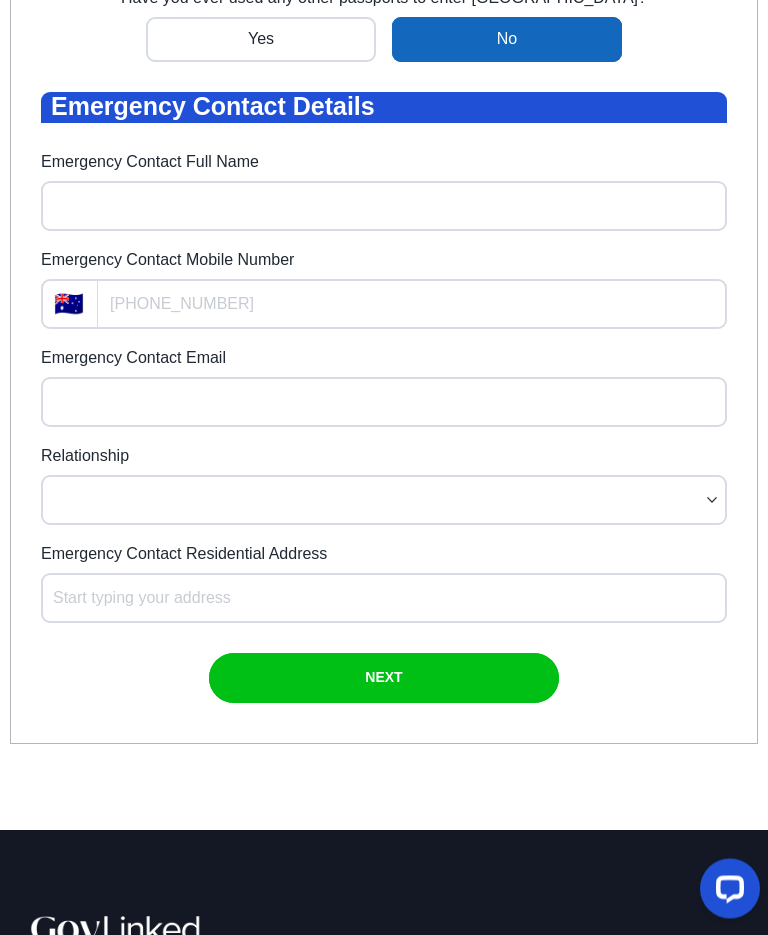 scroll, scrollTop: 767, scrollLeft: 0, axis: vertical 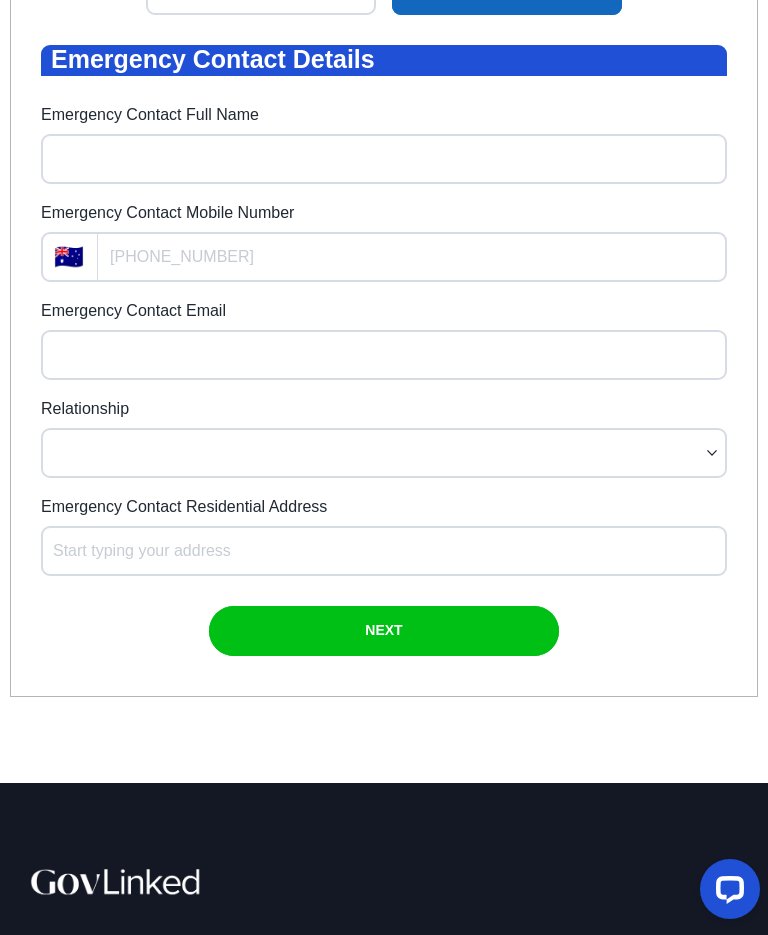 click at bounding box center (384, 631) 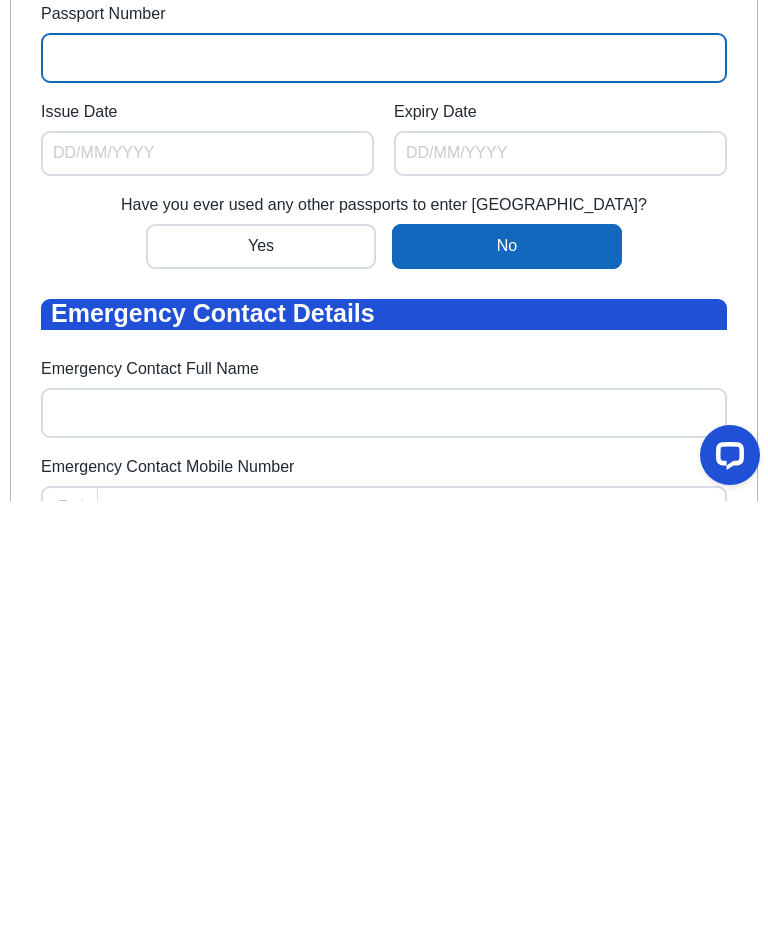 scroll, scrollTop: 0, scrollLeft: 0, axis: both 